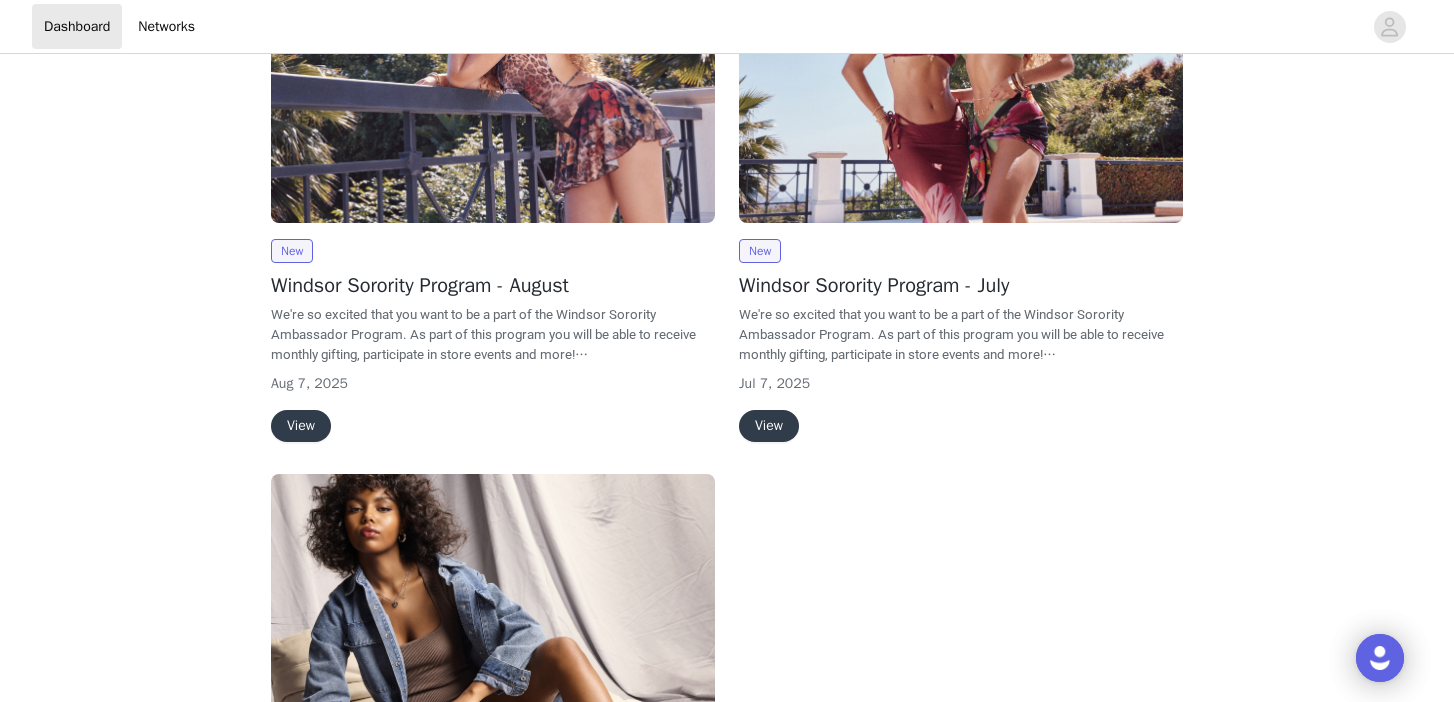 scroll, scrollTop: 339, scrollLeft: 0, axis: vertical 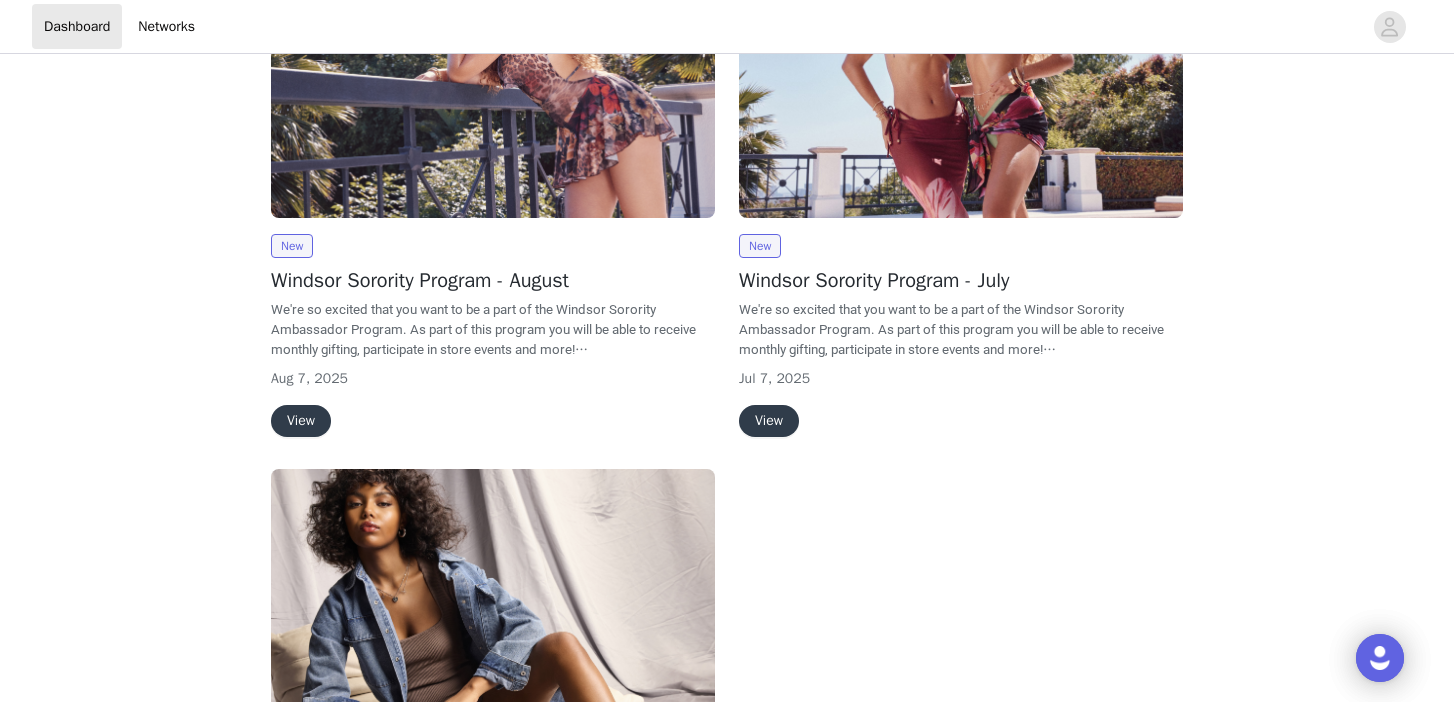 click on "View" at bounding box center (769, 421) 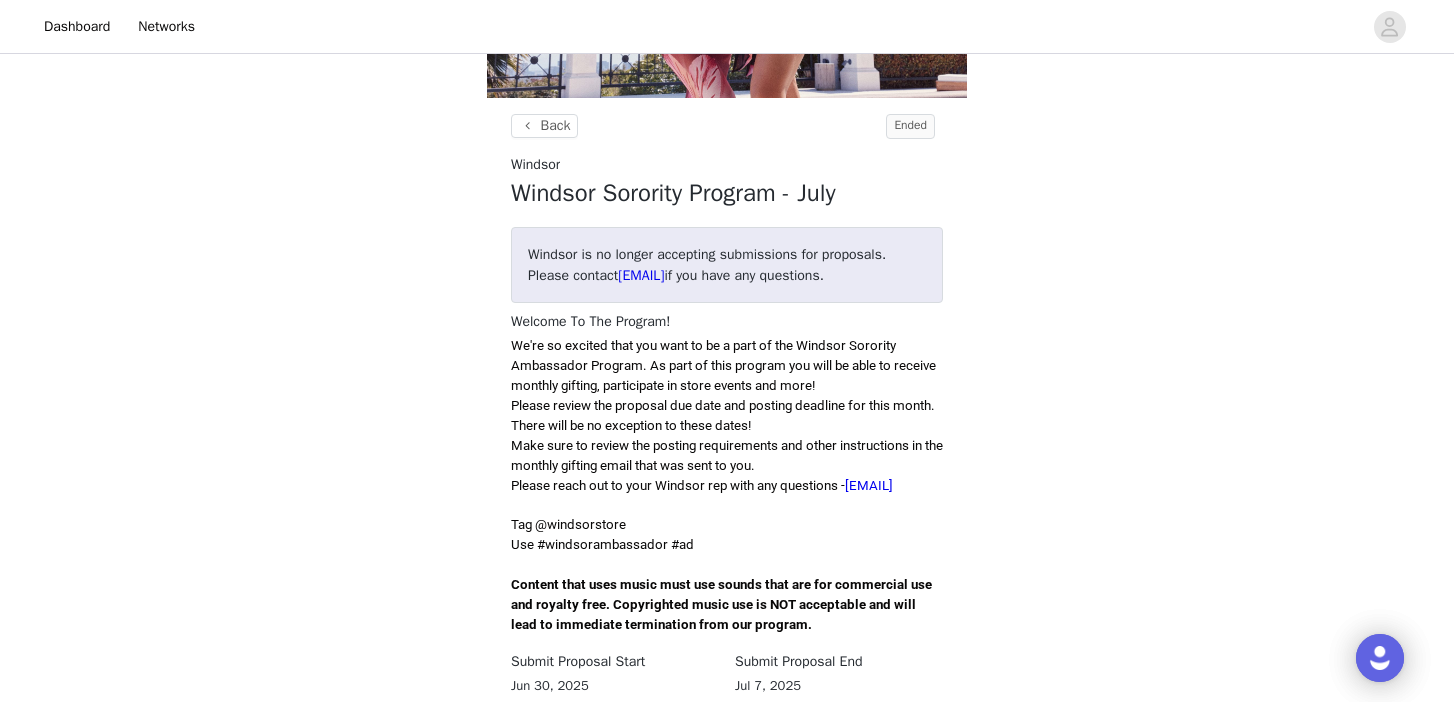 scroll, scrollTop: 314, scrollLeft: 0, axis: vertical 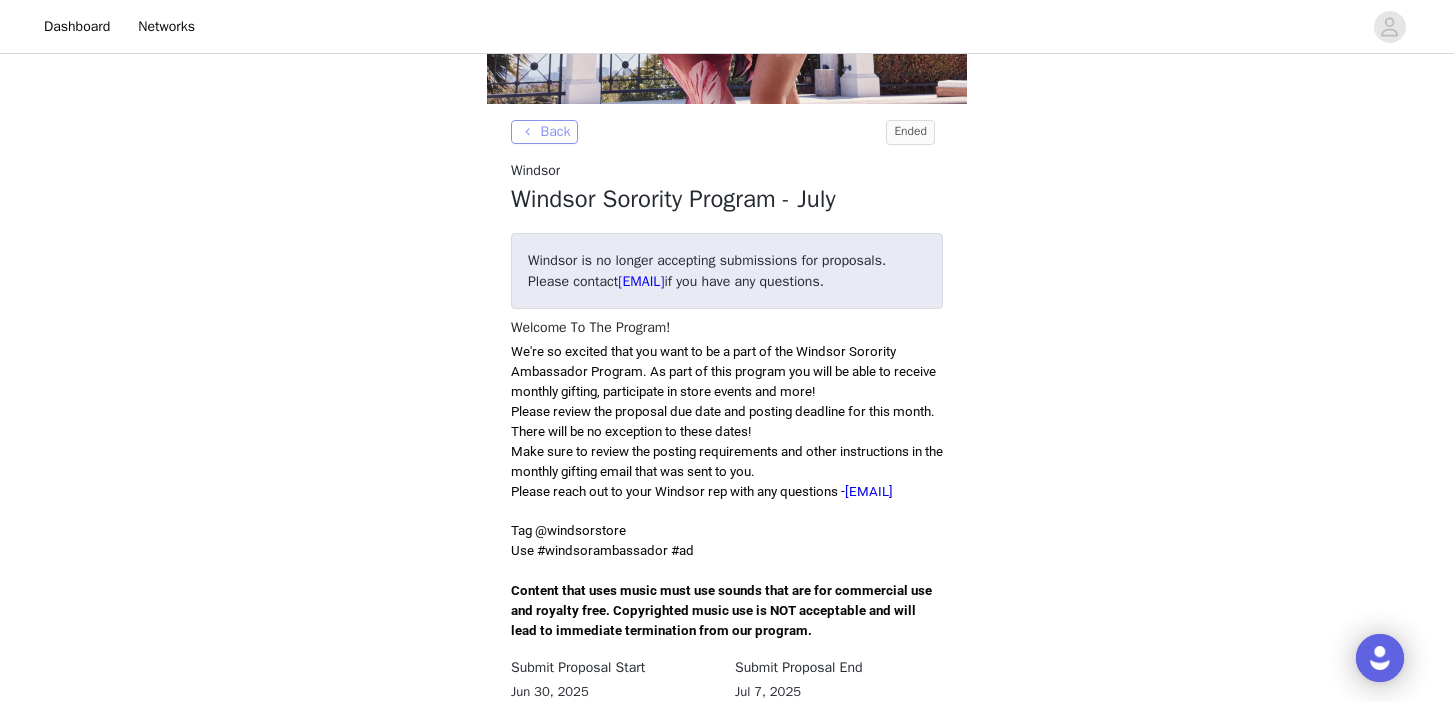 click on "Back" at bounding box center (544, 132) 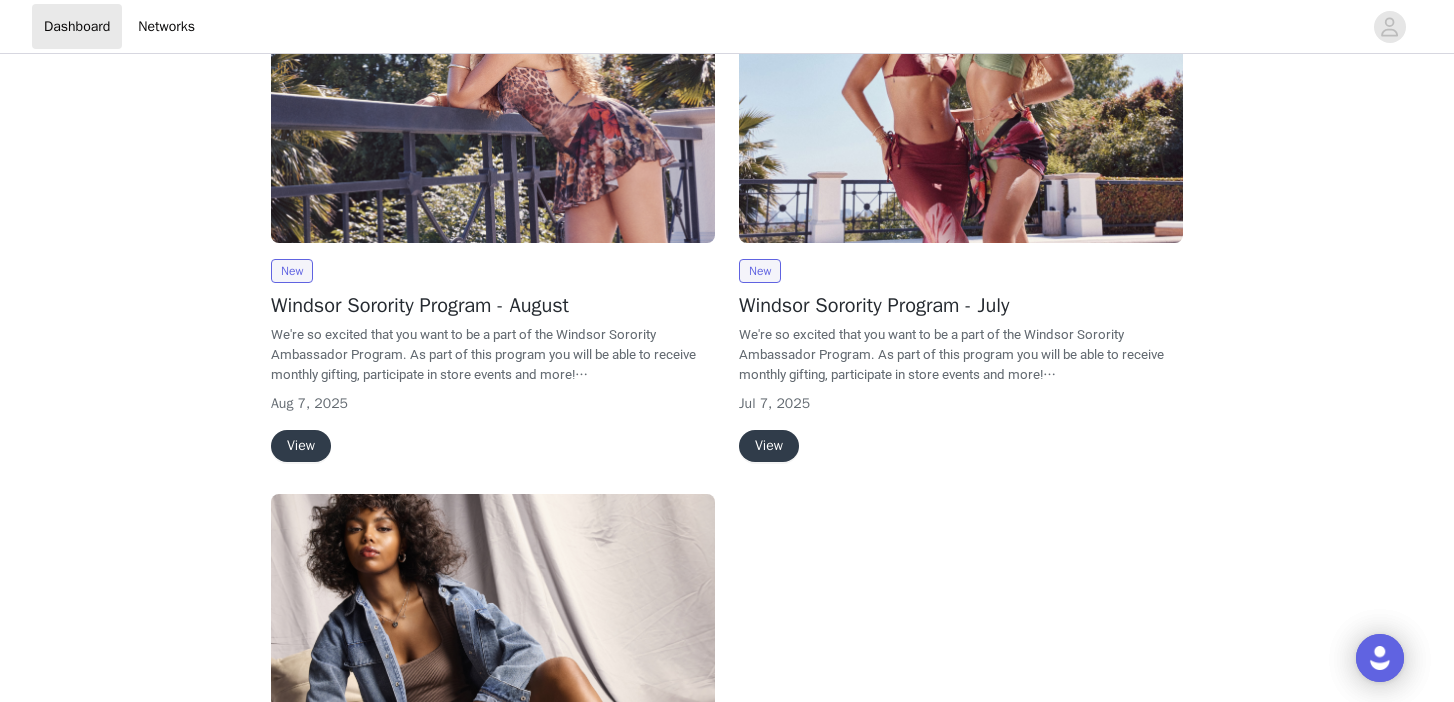 click on "View" at bounding box center (301, 446) 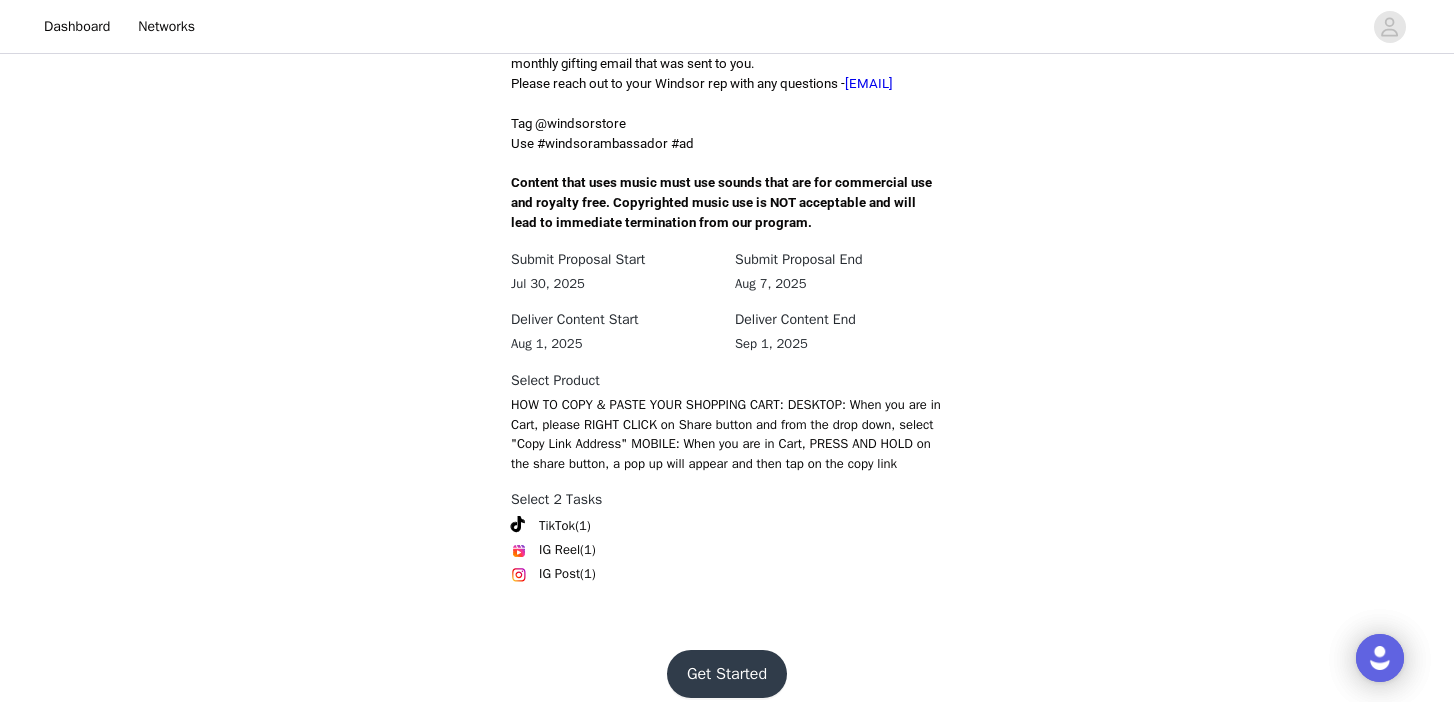 scroll, scrollTop: 678, scrollLeft: 0, axis: vertical 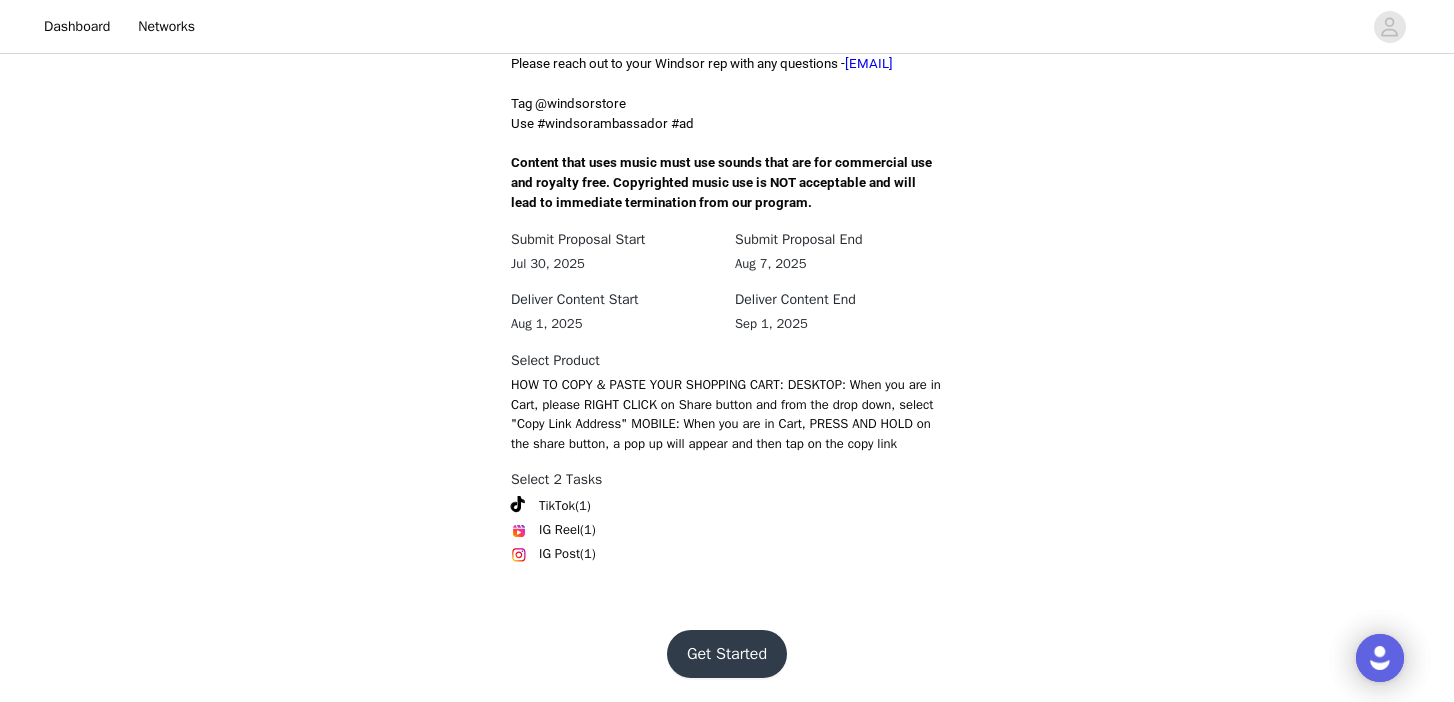 click on "Get Started" at bounding box center (727, 654) 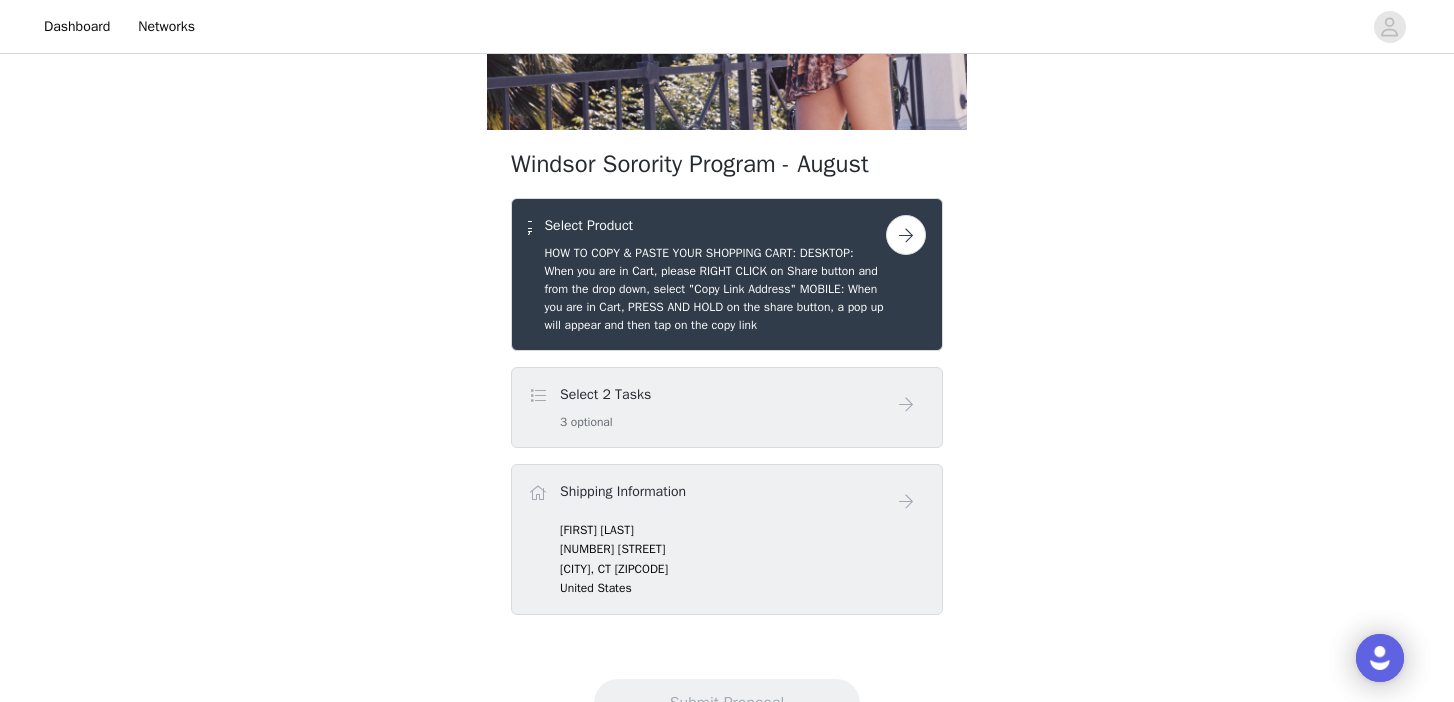 scroll, scrollTop: 319, scrollLeft: 0, axis: vertical 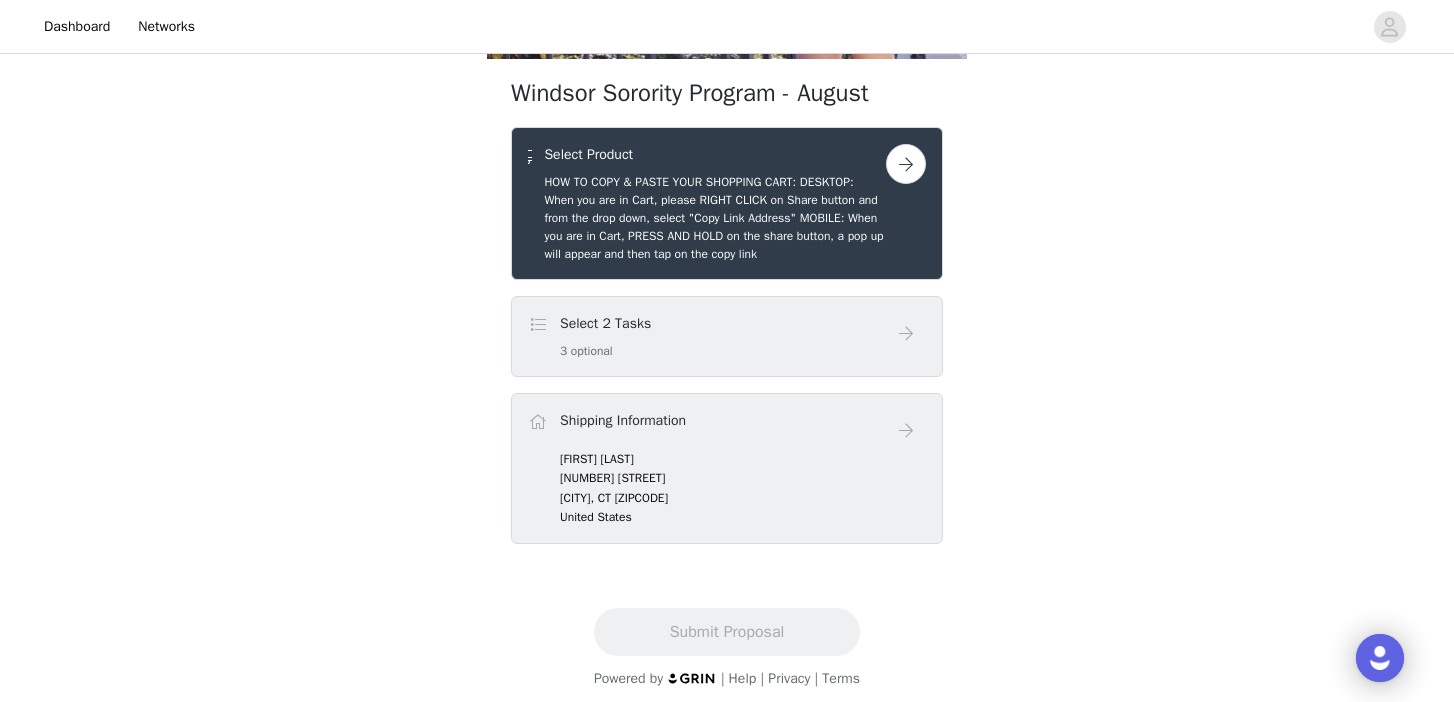 click on "Select 2 Tasks   3 optional" at bounding box center [707, 336] 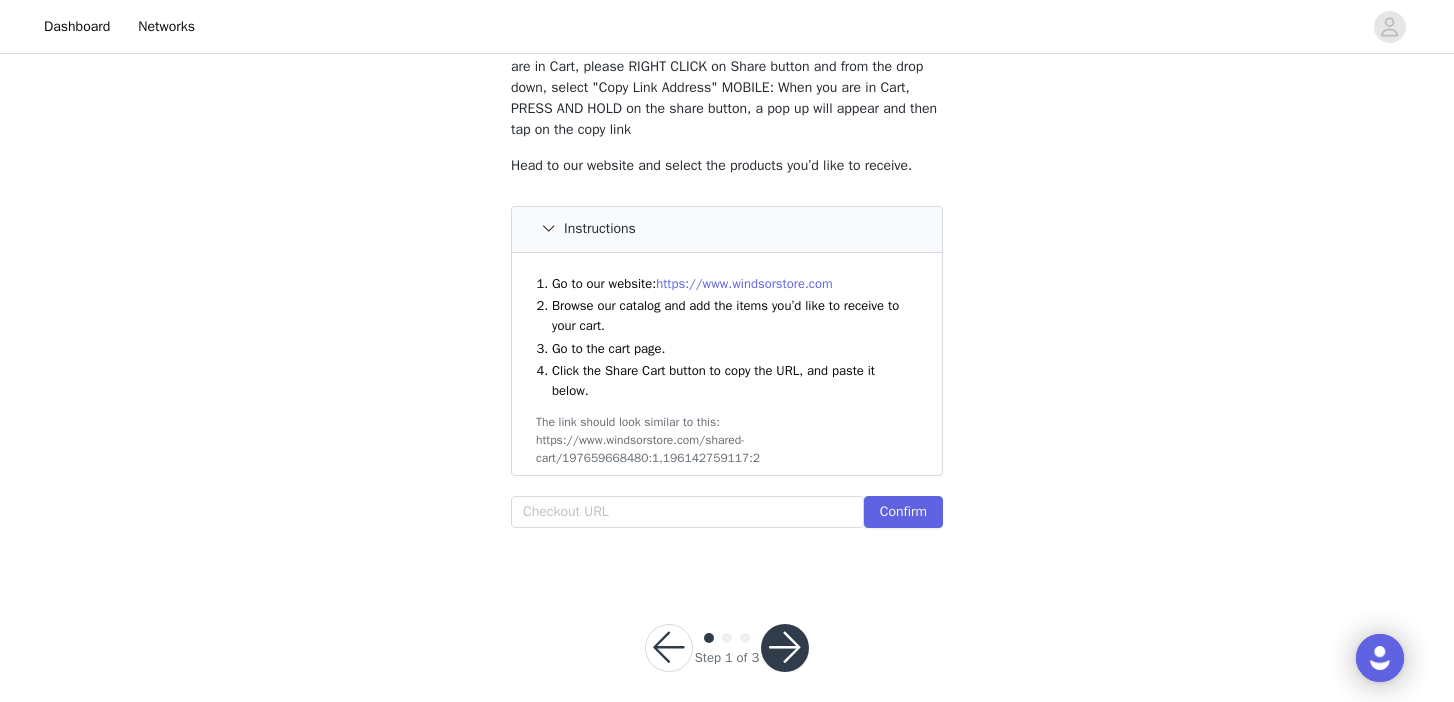 scroll, scrollTop: 169, scrollLeft: 0, axis: vertical 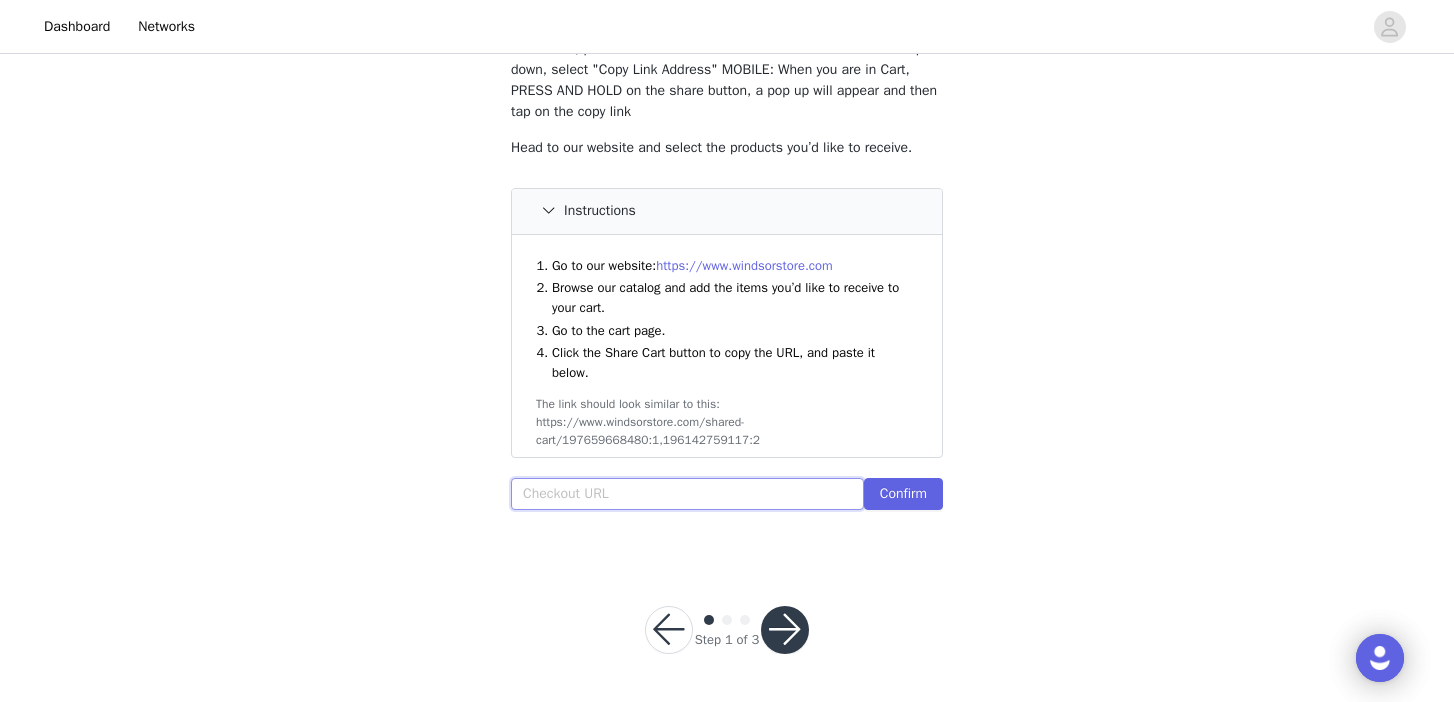 click at bounding box center (687, 494) 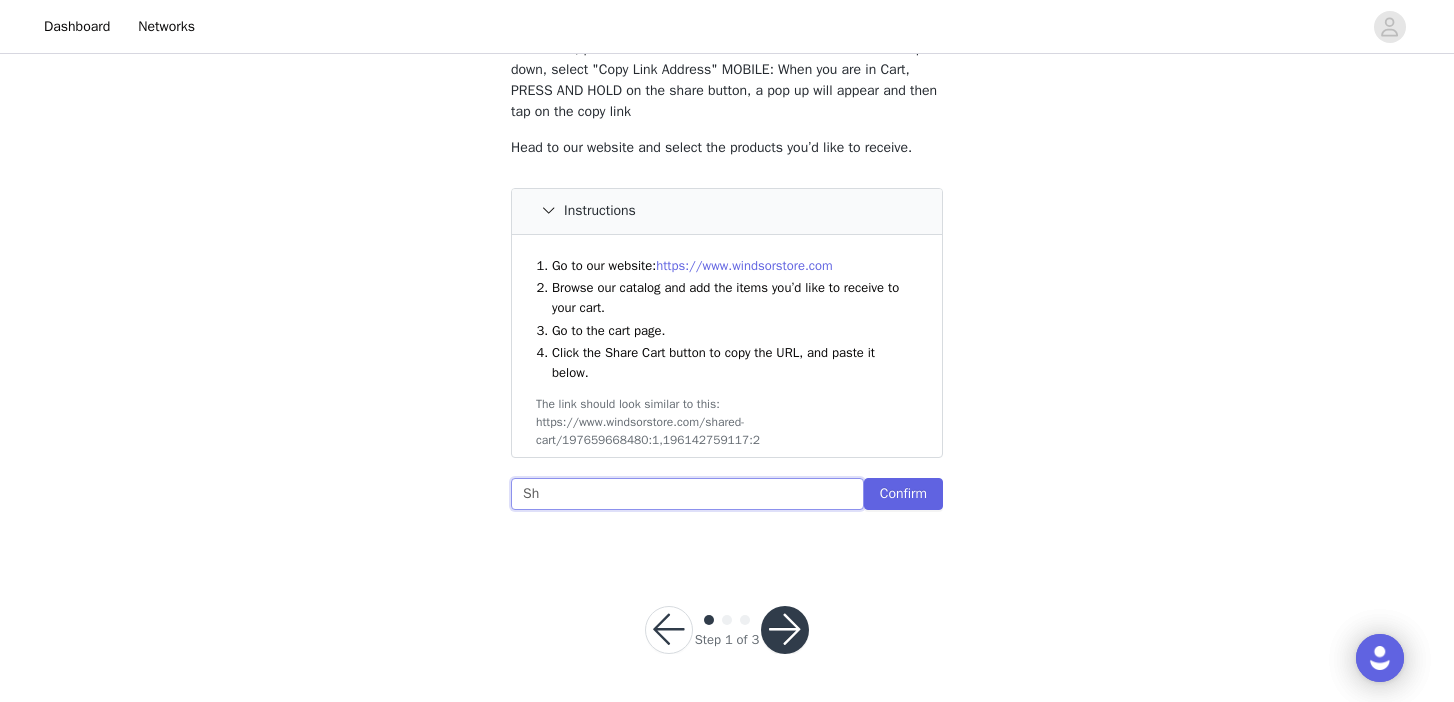 type on "S" 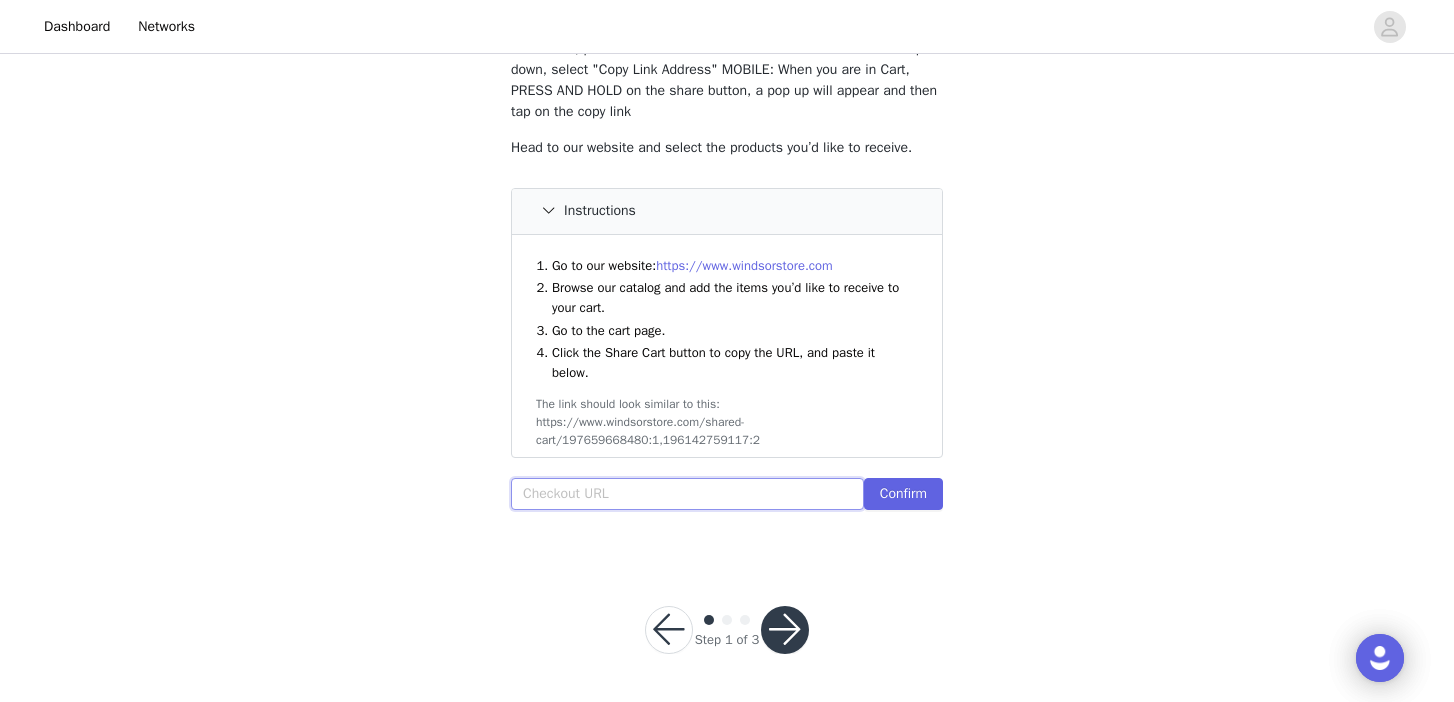 paste on "https://www.windsorstore.com/cart/43333788663859:1,43350882746419:1,43333783060531:1,43291397193779:1,42902640263219:1,43109055037491:1" 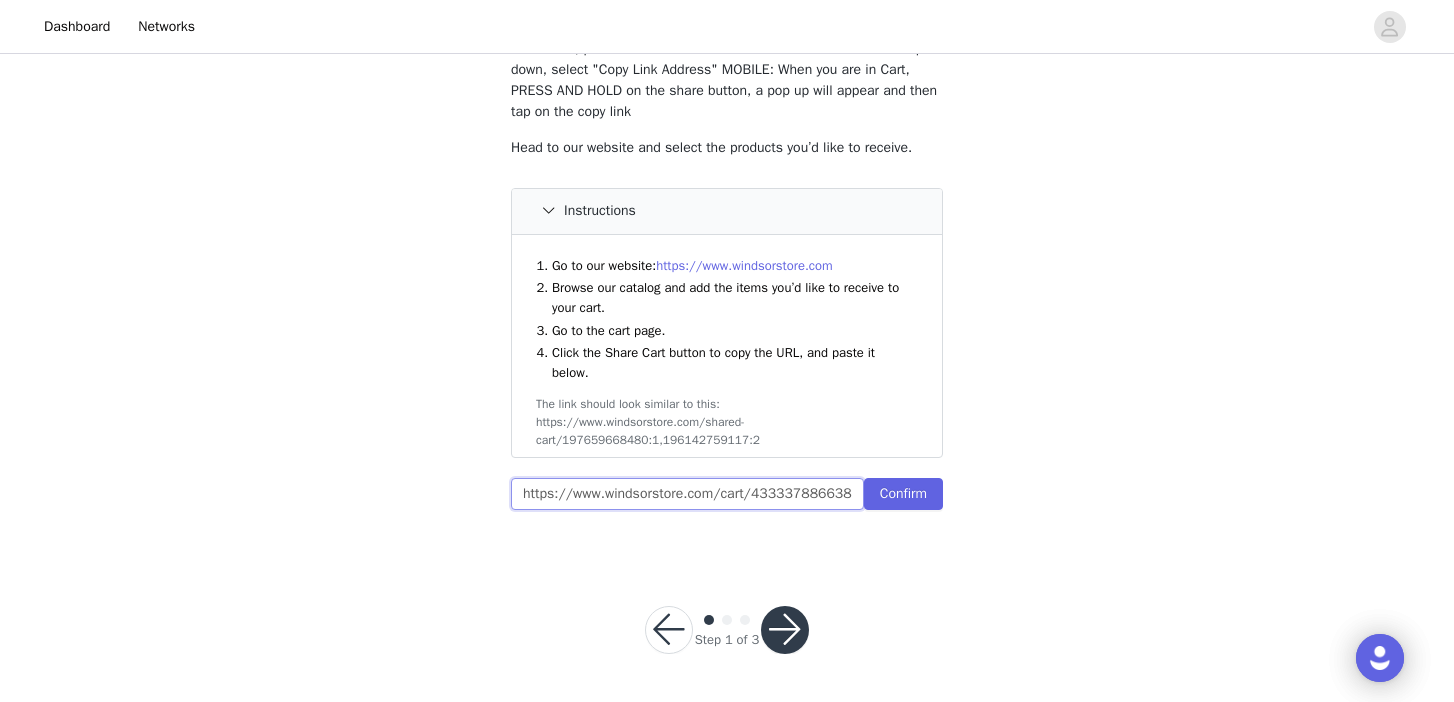 scroll, scrollTop: 0, scrollLeft: 728, axis: horizontal 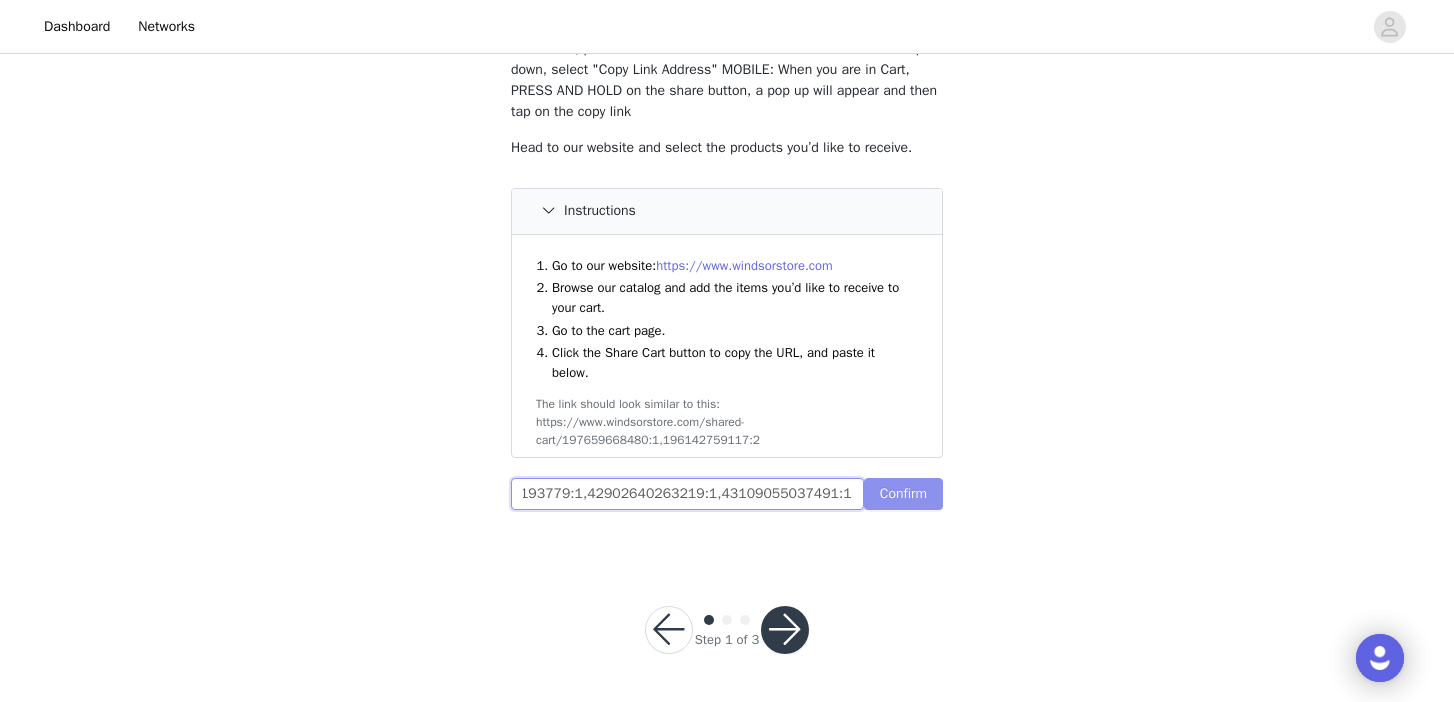 type on "https://www.windsorstore.com/cart/43333788663859:1,43350882746419:1,43333783060531:1,43291397193779:1,42902640263219:1,43109055037491:1" 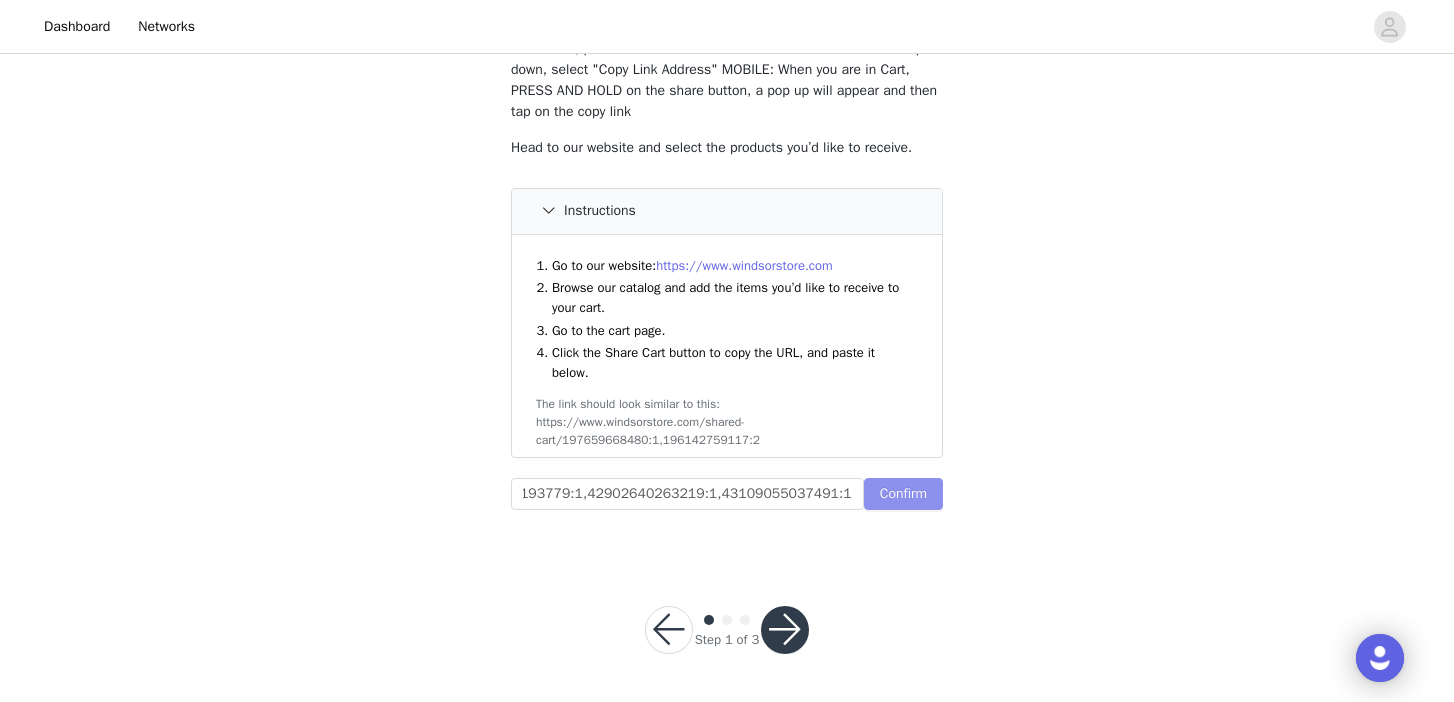 click on "Confirm" at bounding box center (903, 494) 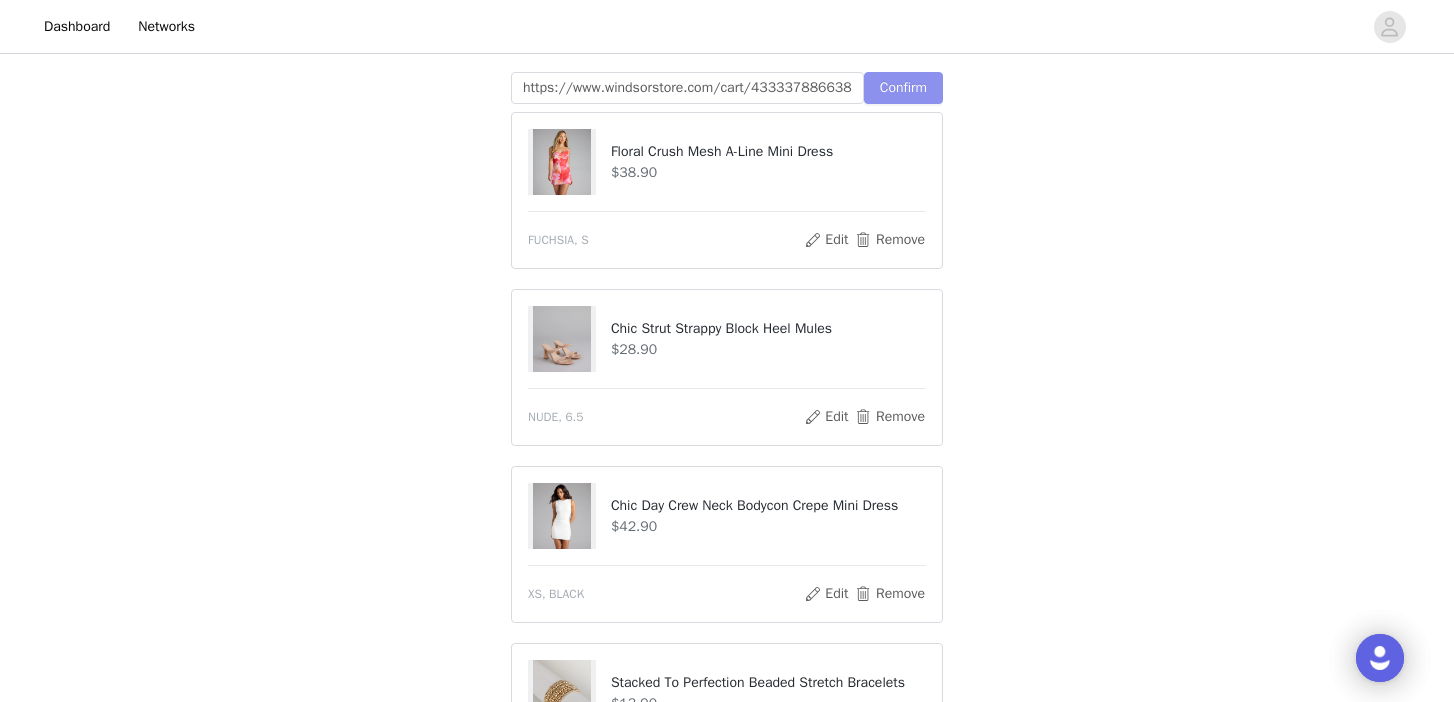 scroll, scrollTop: 1215, scrollLeft: 0, axis: vertical 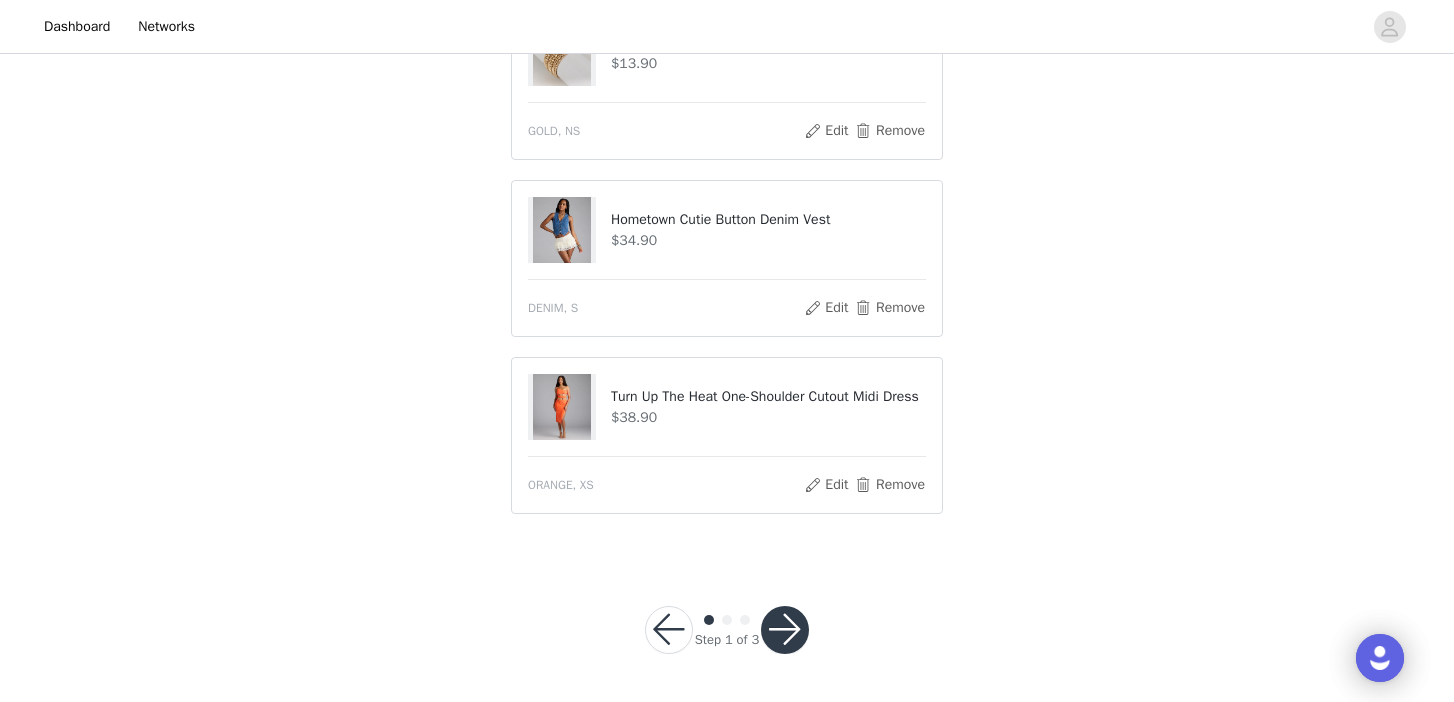 click at bounding box center (785, 630) 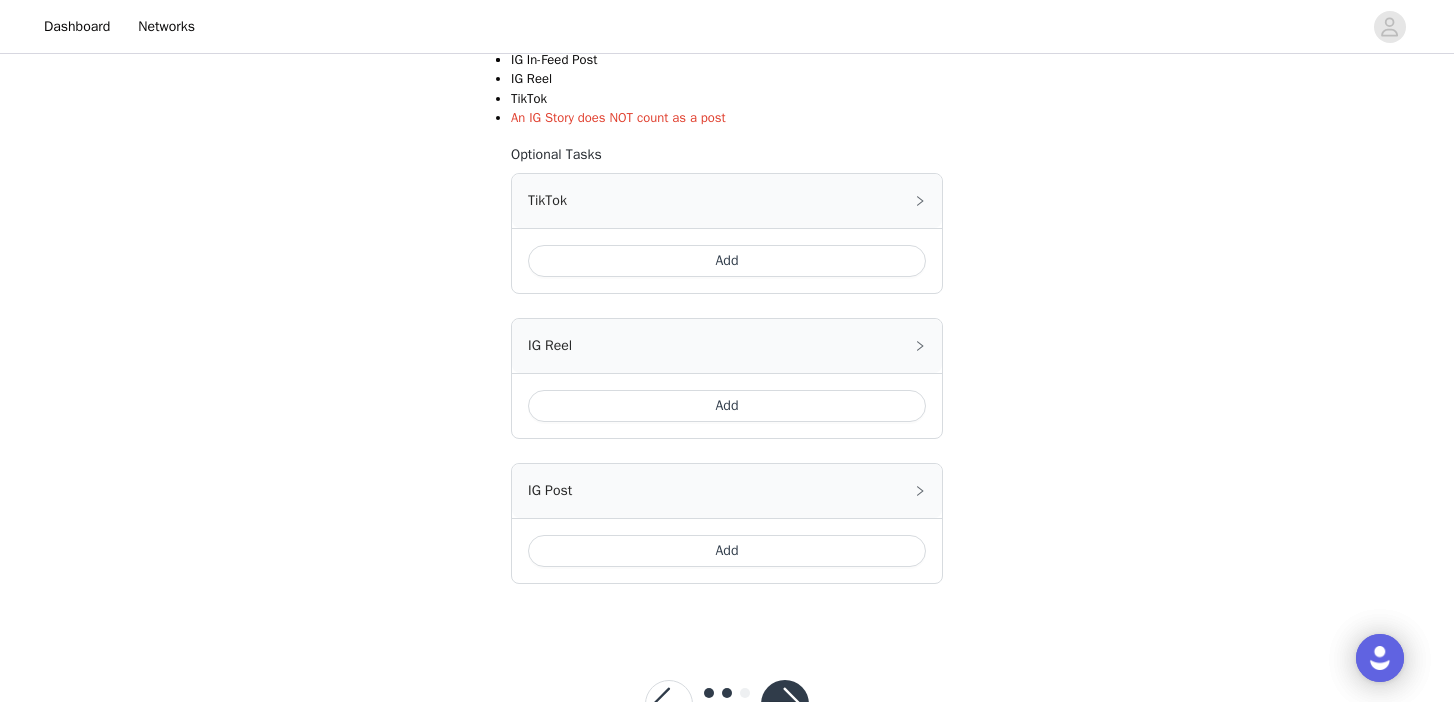 scroll, scrollTop: 434, scrollLeft: 0, axis: vertical 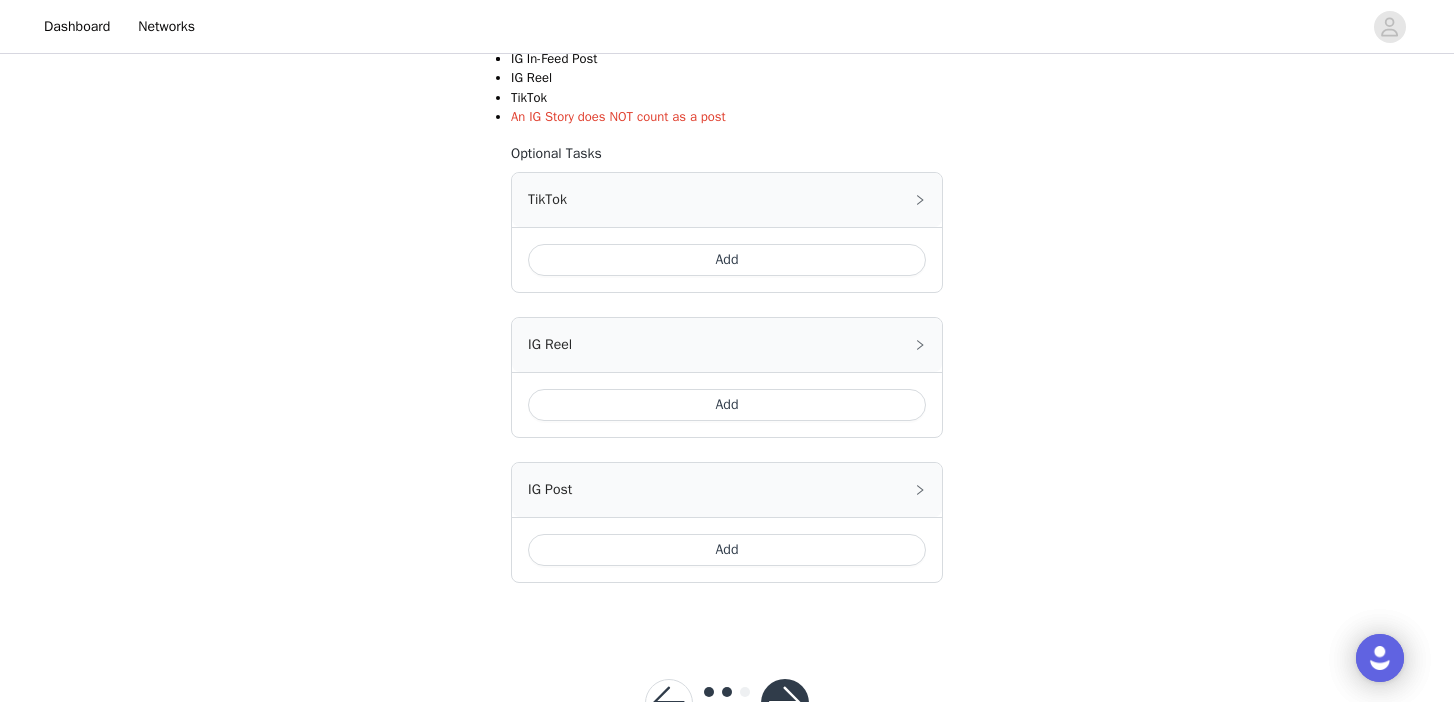 click on "Add" at bounding box center [727, 260] 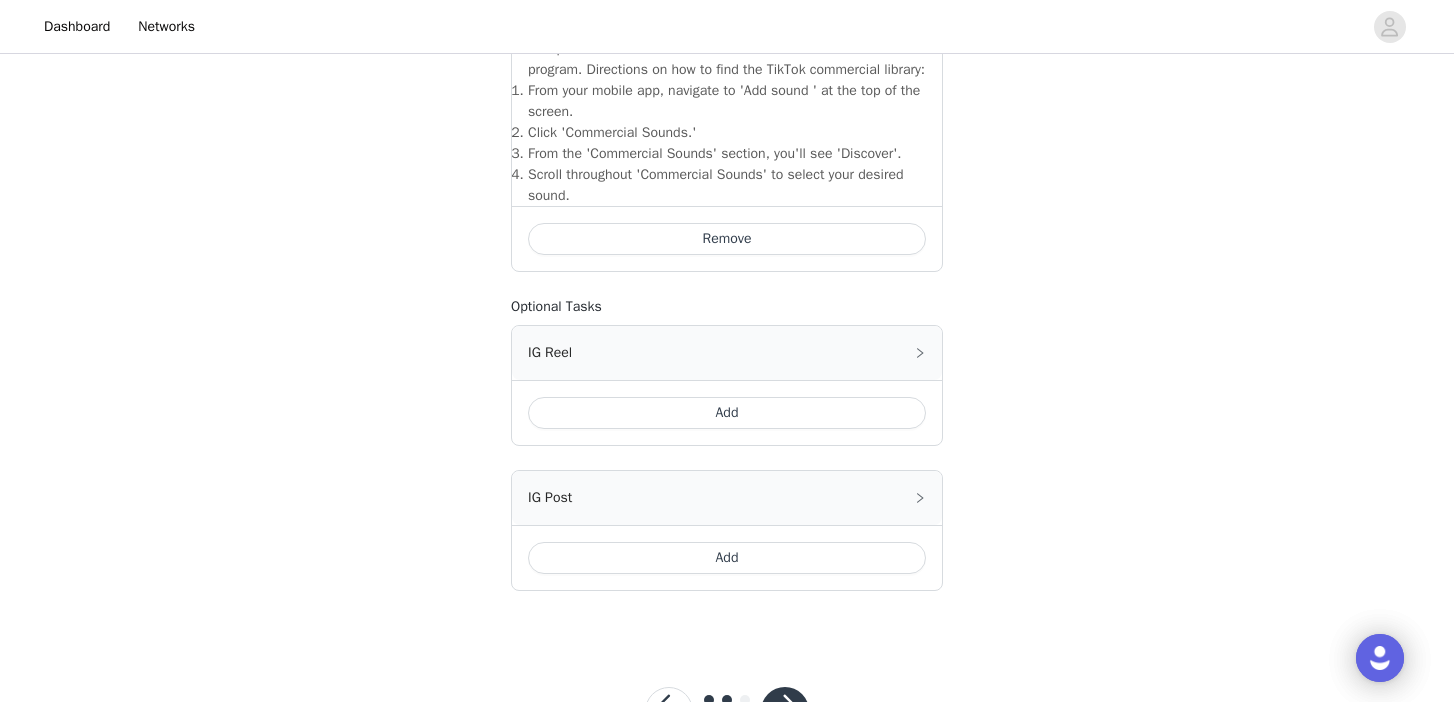 scroll, scrollTop: 841, scrollLeft: 0, axis: vertical 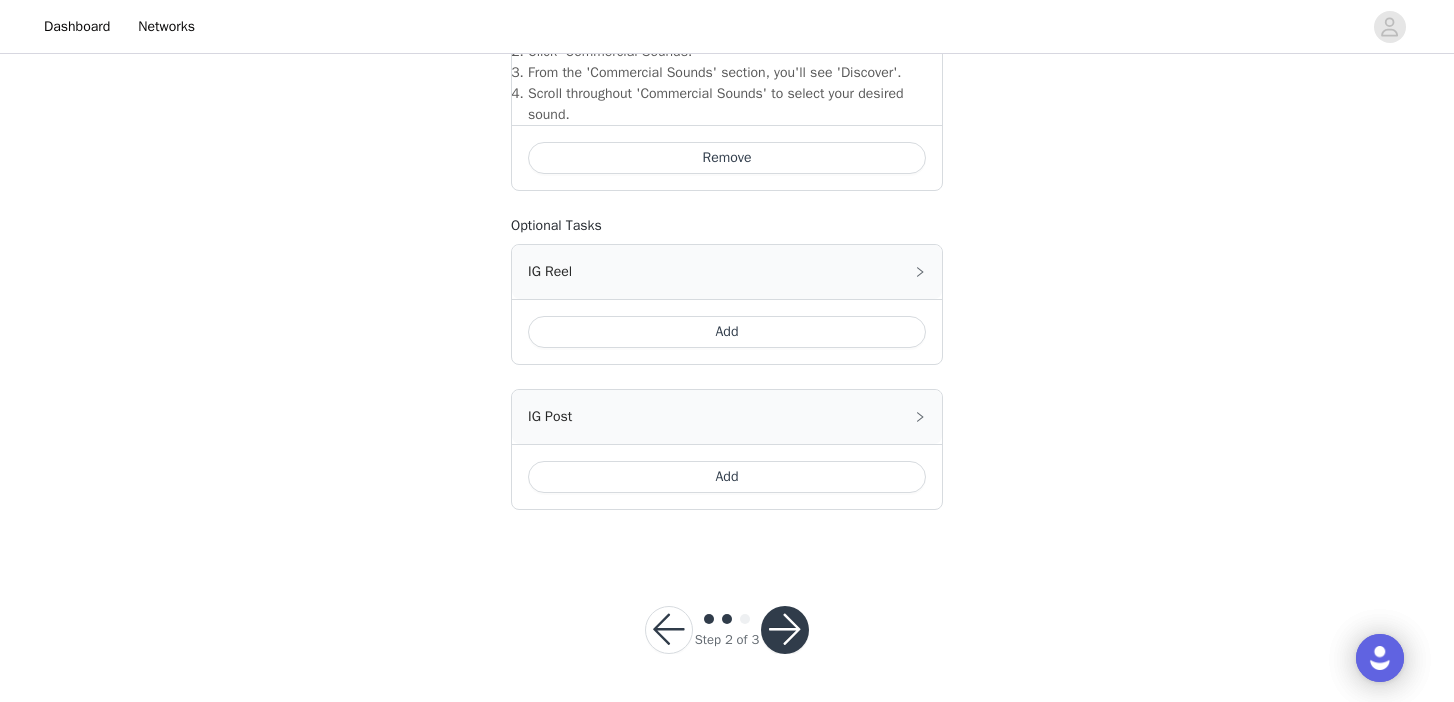 click on "Add" at bounding box center (727, 477) 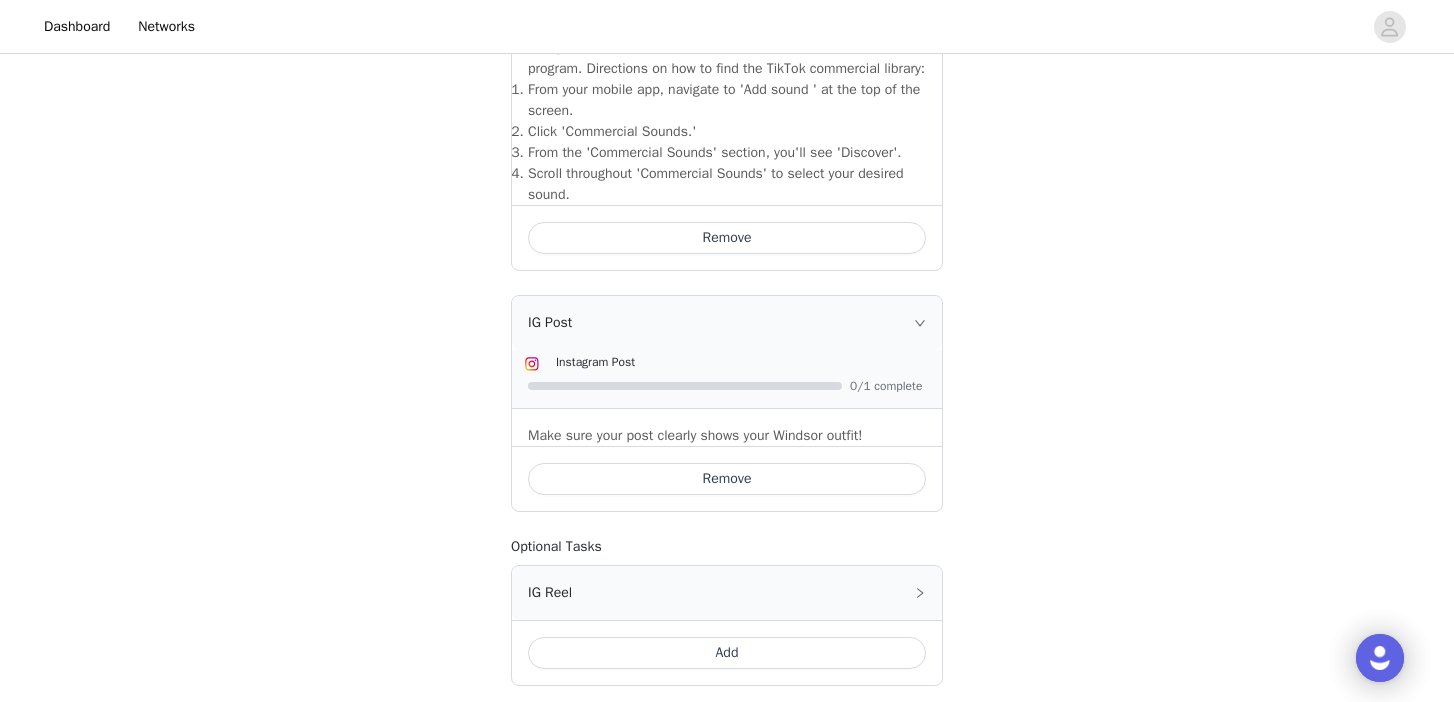 scroll, scrollTop: 740, scrollLeft: 0, axis: vertical 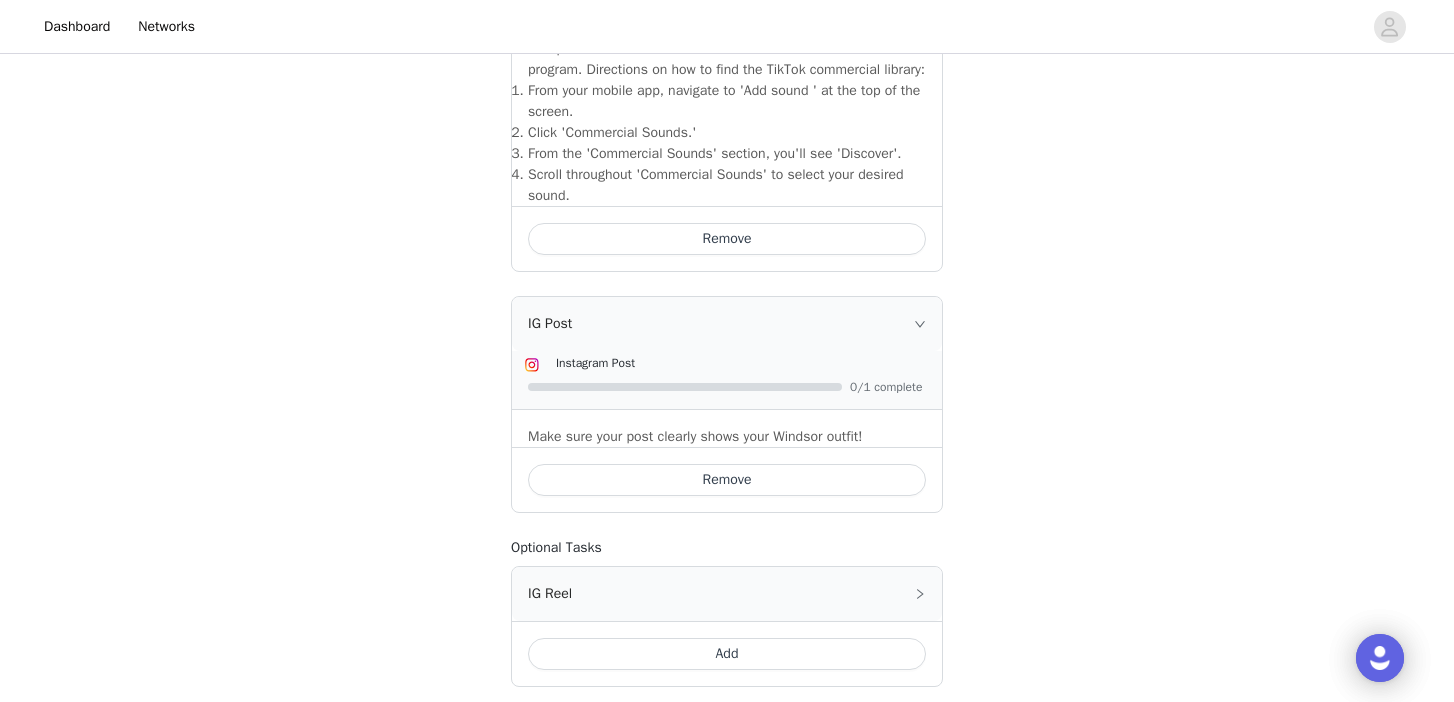 click on "IG Post" at bounding box center (727, 324) 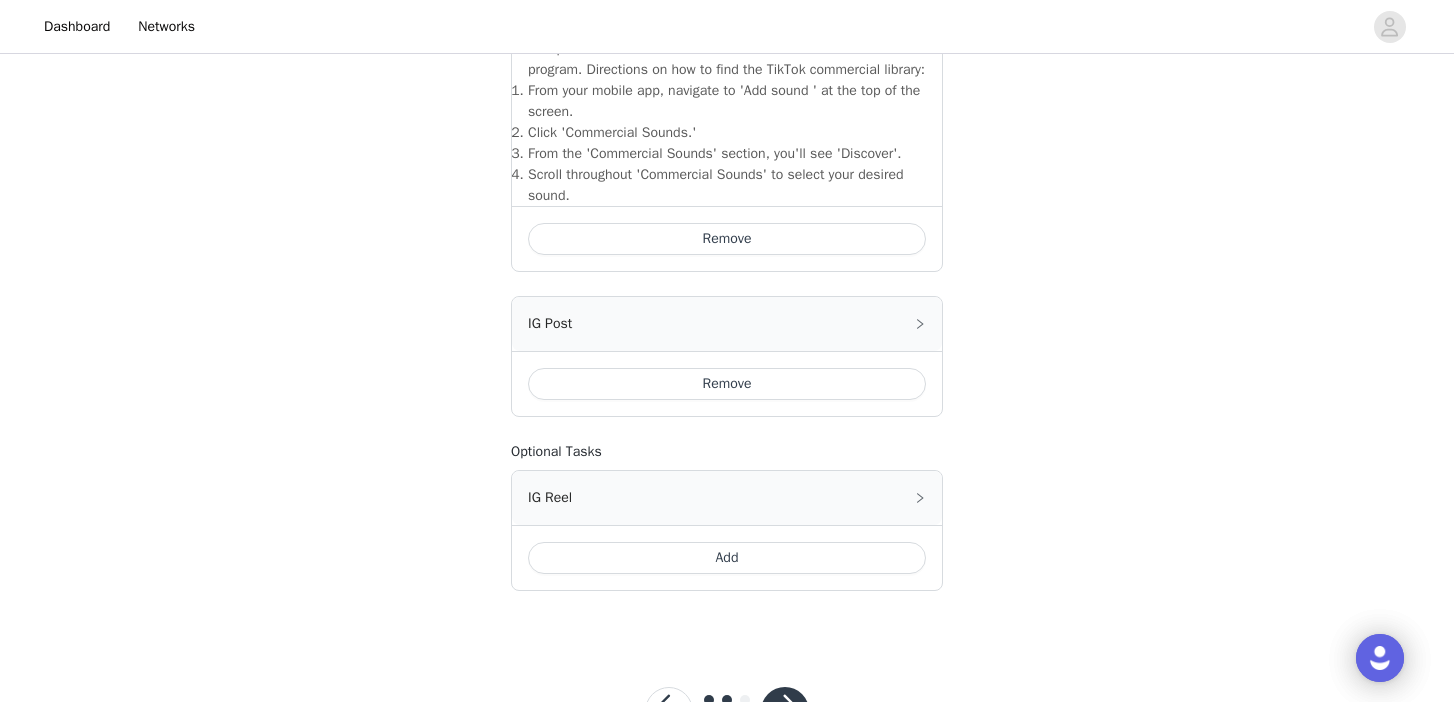 click on "IG Post" at bounding box center (727, 324) 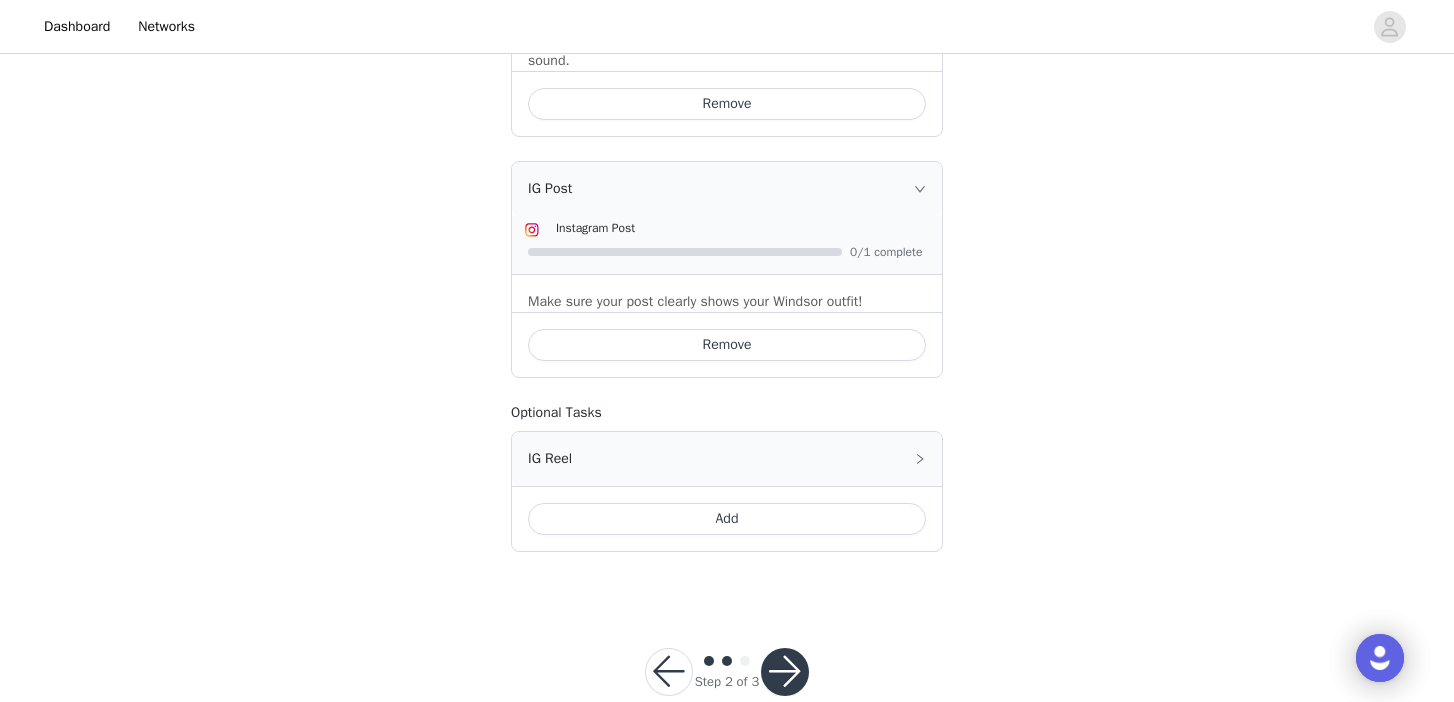 scroll, scrollTop: 937, scrollLeft: 0, axis: vertical 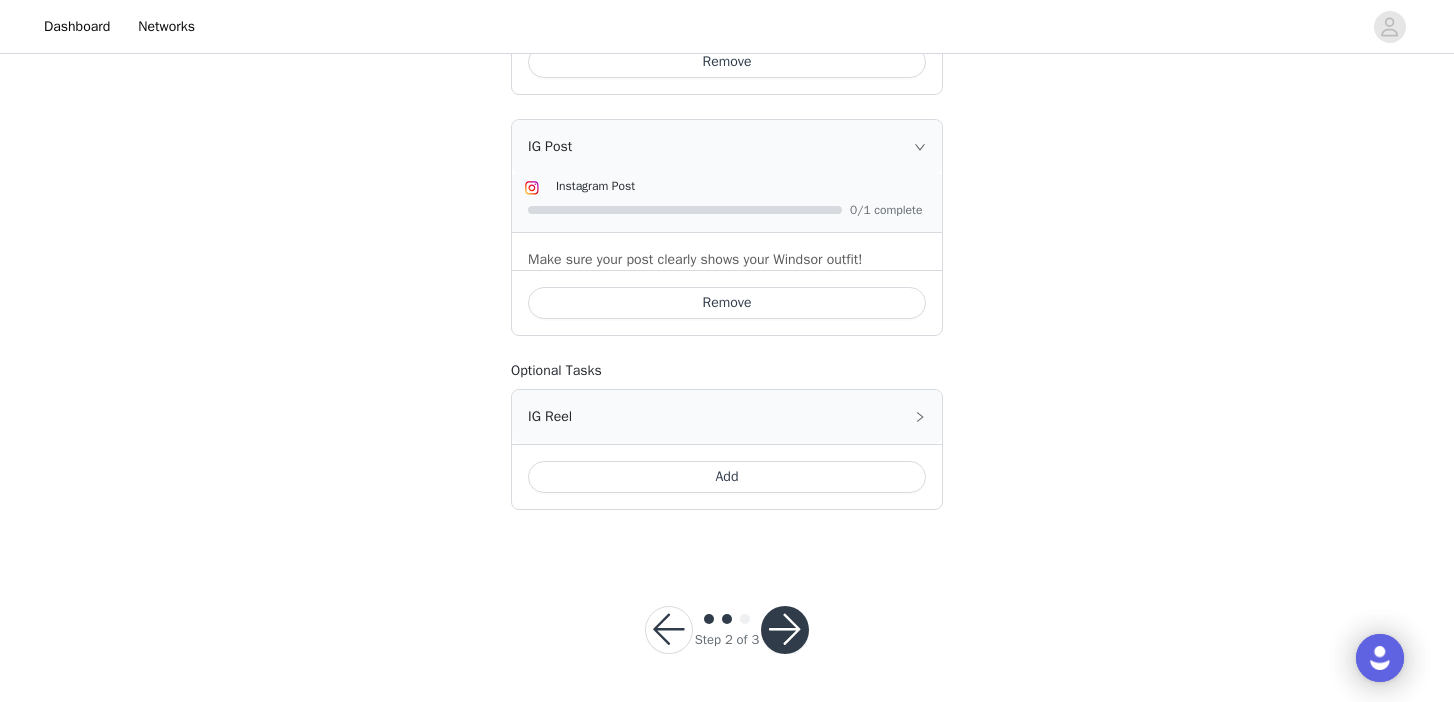 click at bounding box center [785, 630] 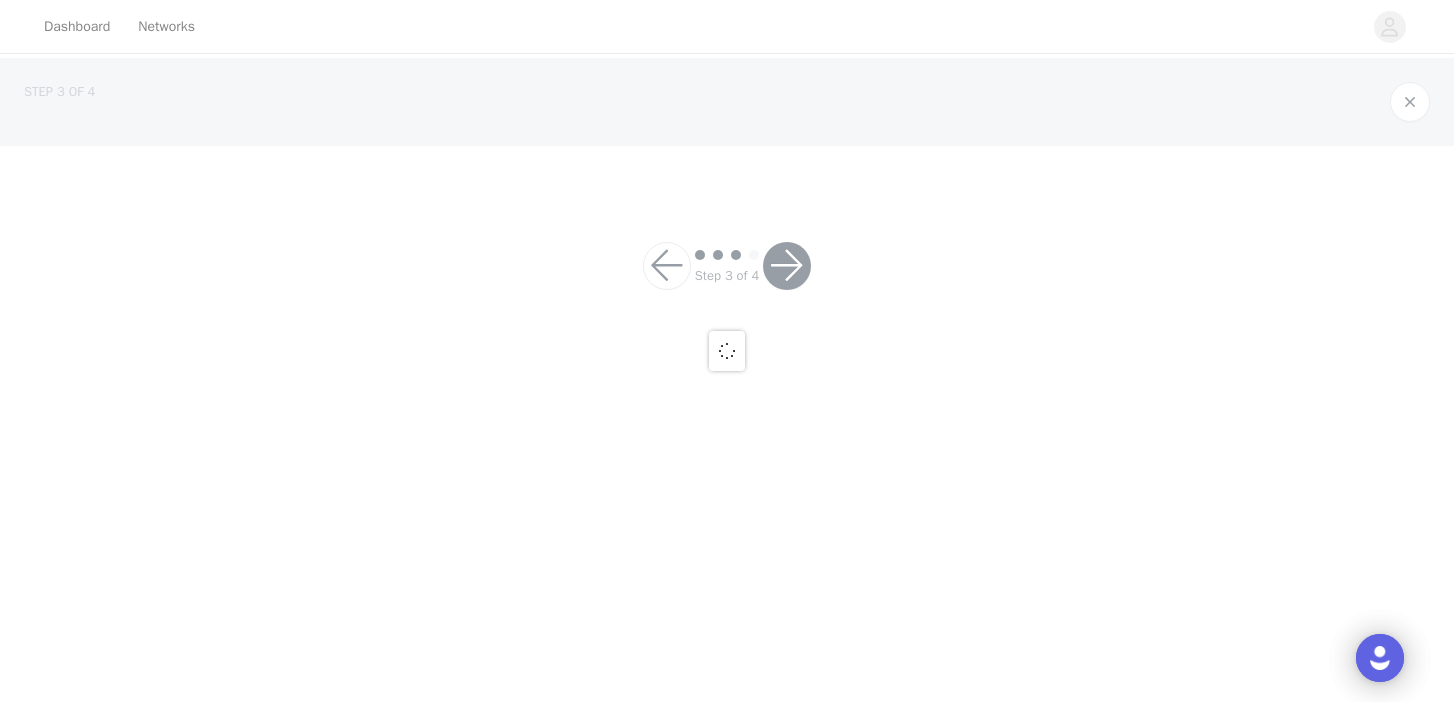 scroll, scrollTop: 0, scrollLeft: 0, axis: both 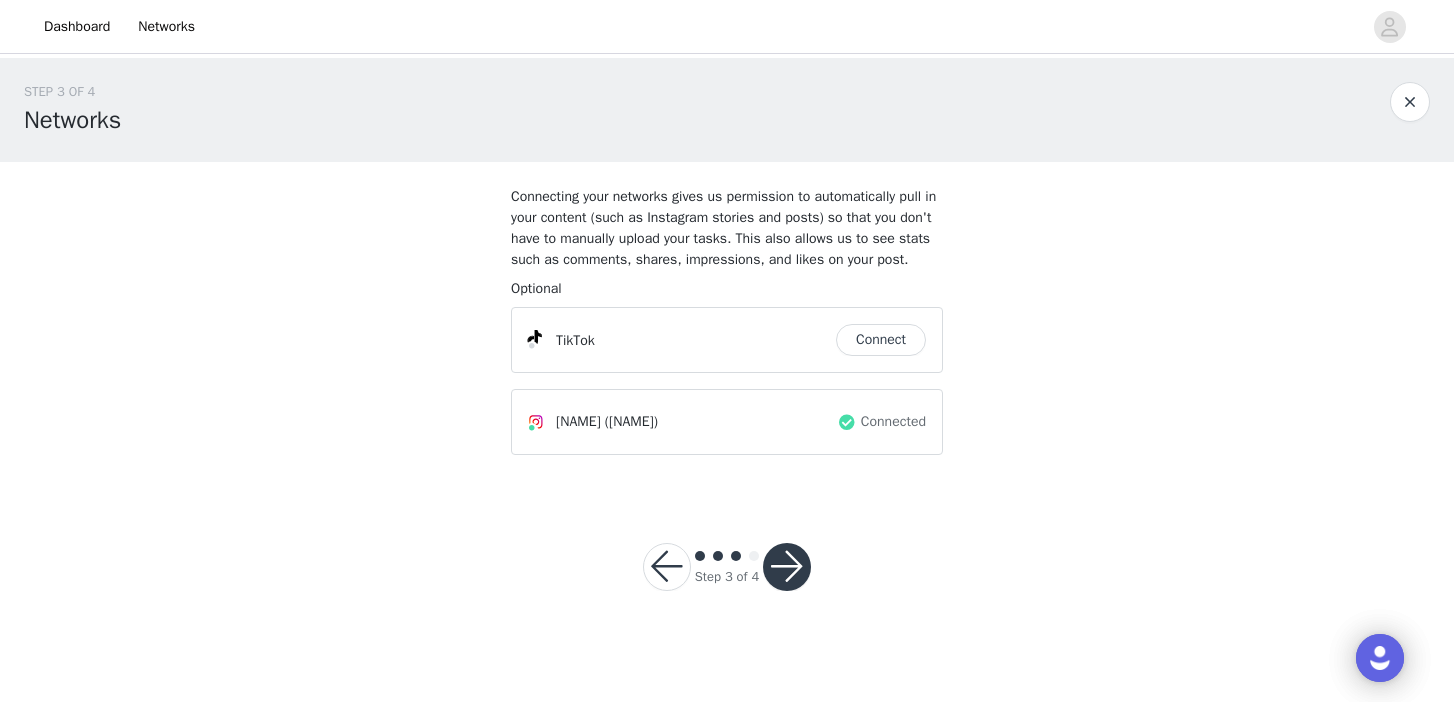 click on "Connect" at bounding box center (881, 340) 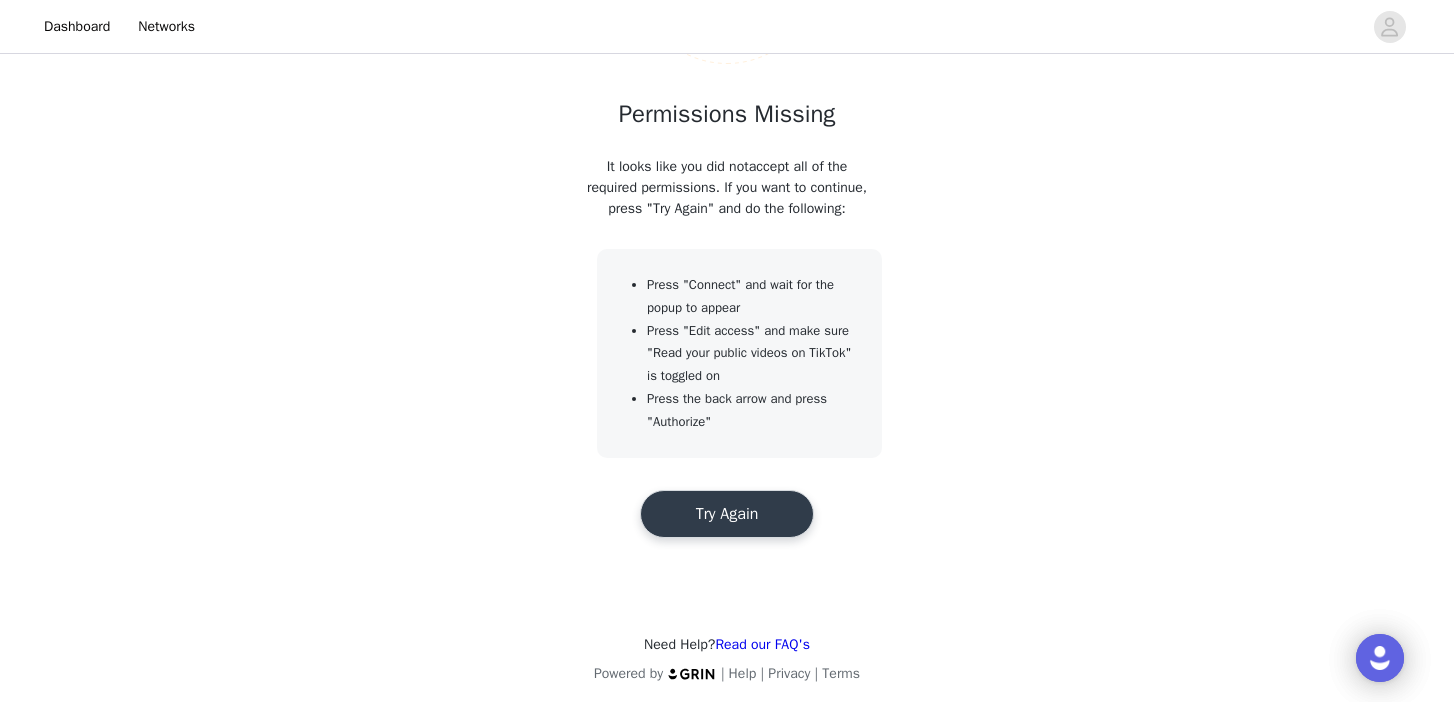 scroll, scrollTop: 235, scrollLeft: 0, axis: vertical 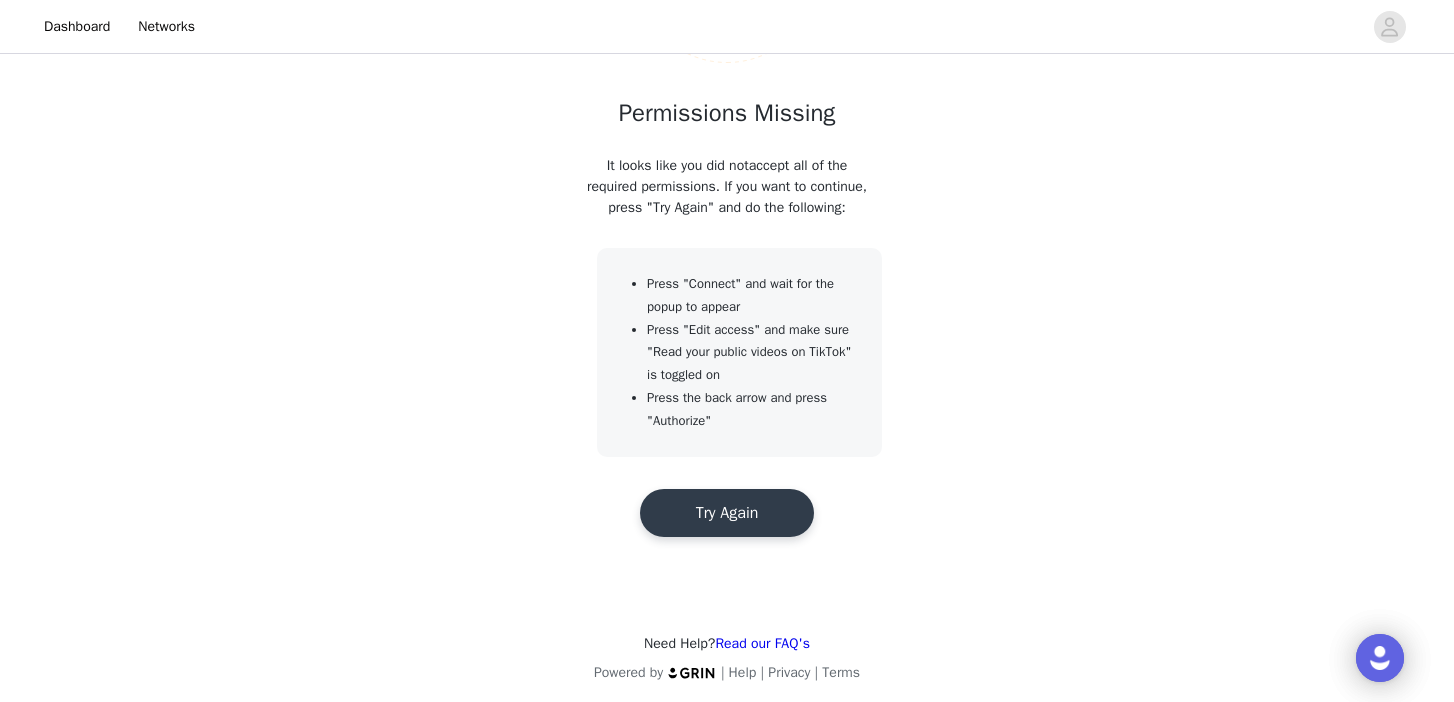 click on "Try Again" at bounding box center (727, 513) 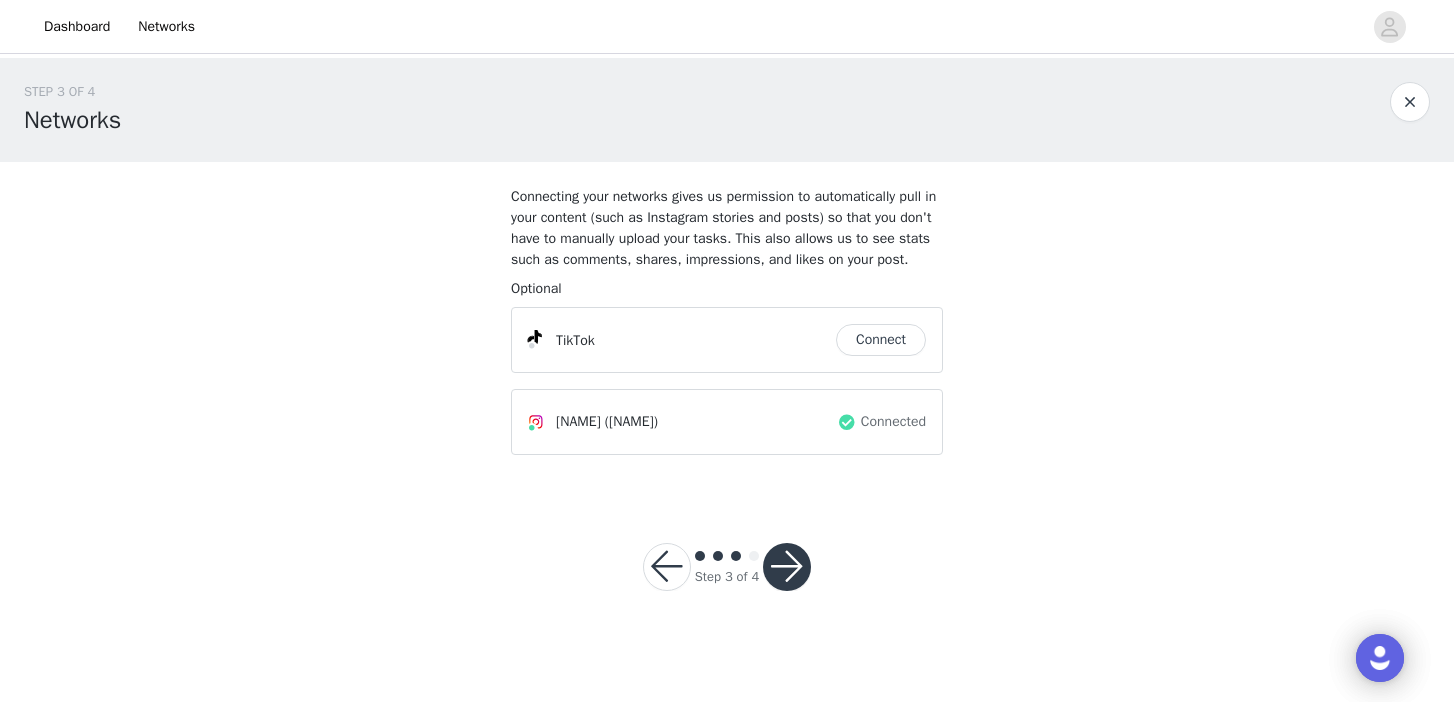 click on "Connect" at bounding box center [881, 340] 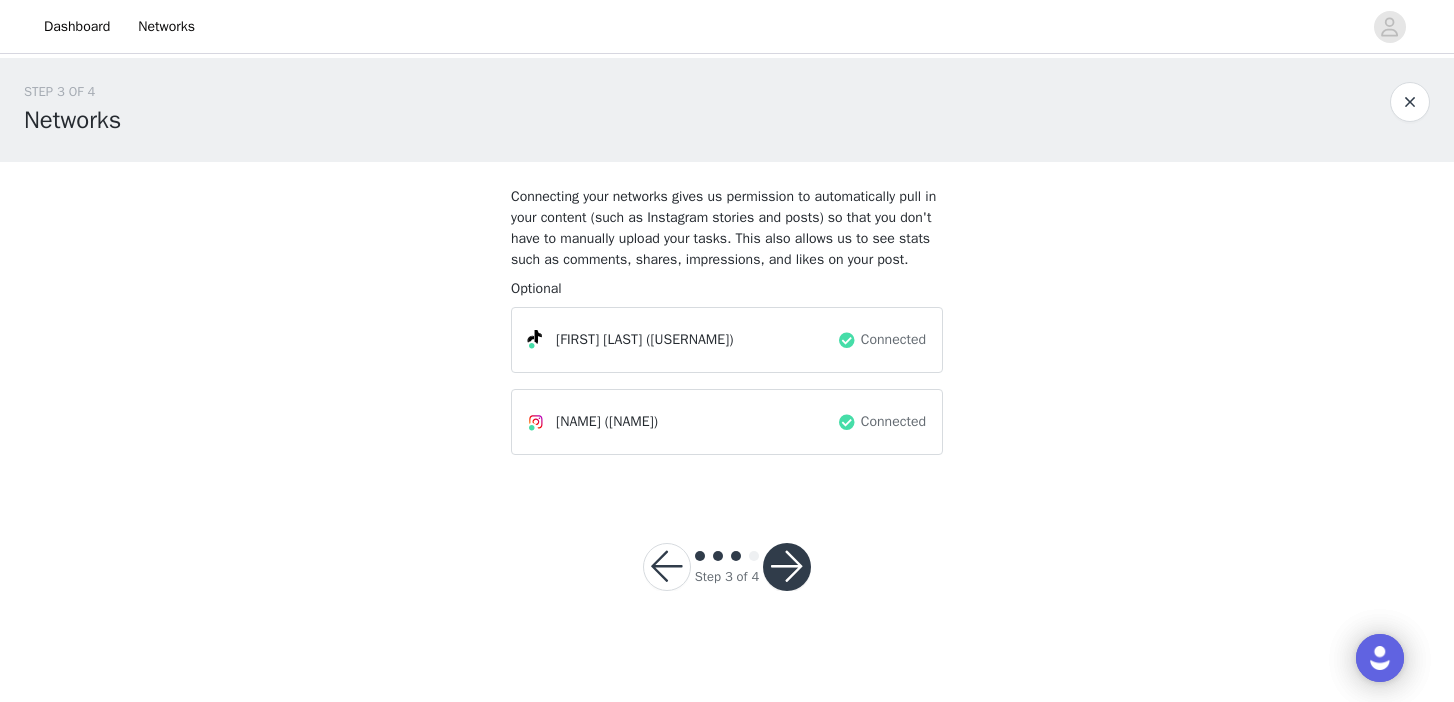 click at bounding box center (787, 567) 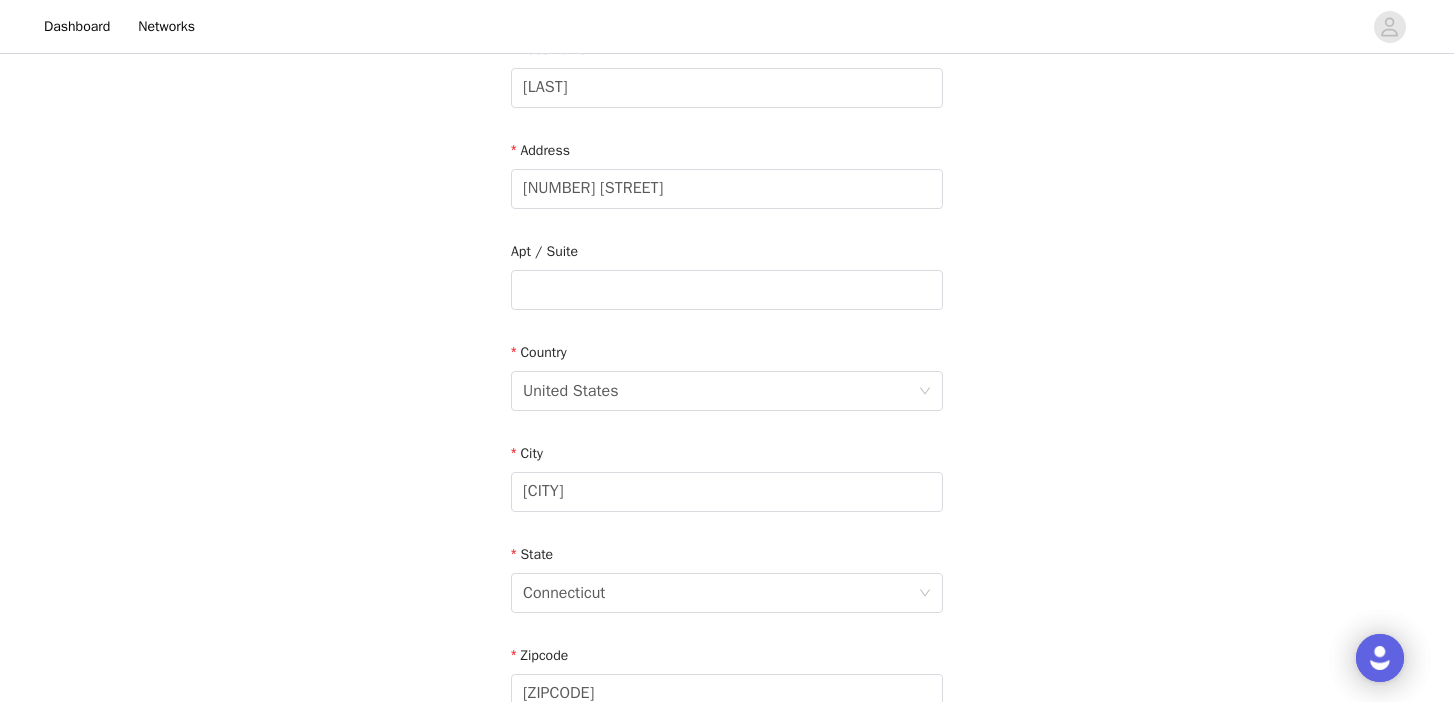 scroll, scrollTop: 351, scrollLeft: 0, axis: vertical 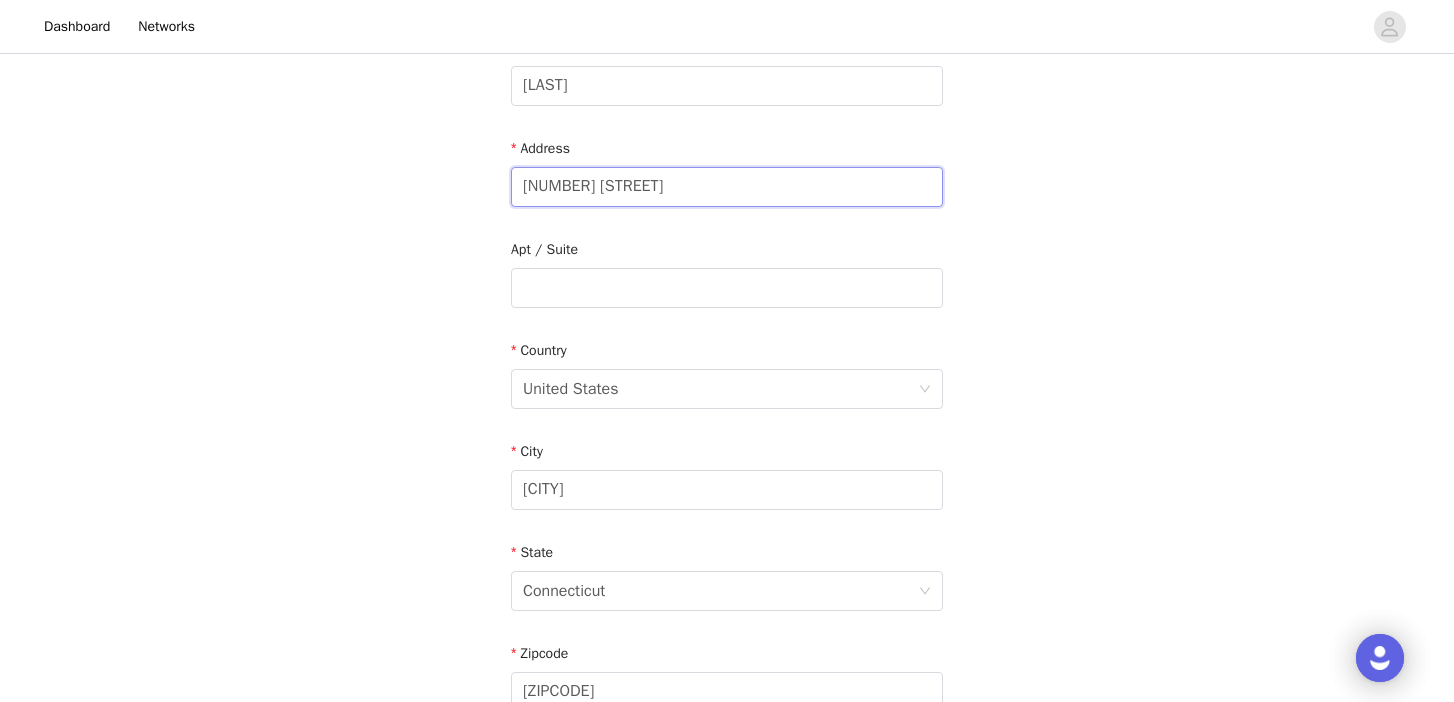 drag, startPoint x: 643, startPoint y: 185, endPoint x: 513, endPoint y: 185, distance: 130 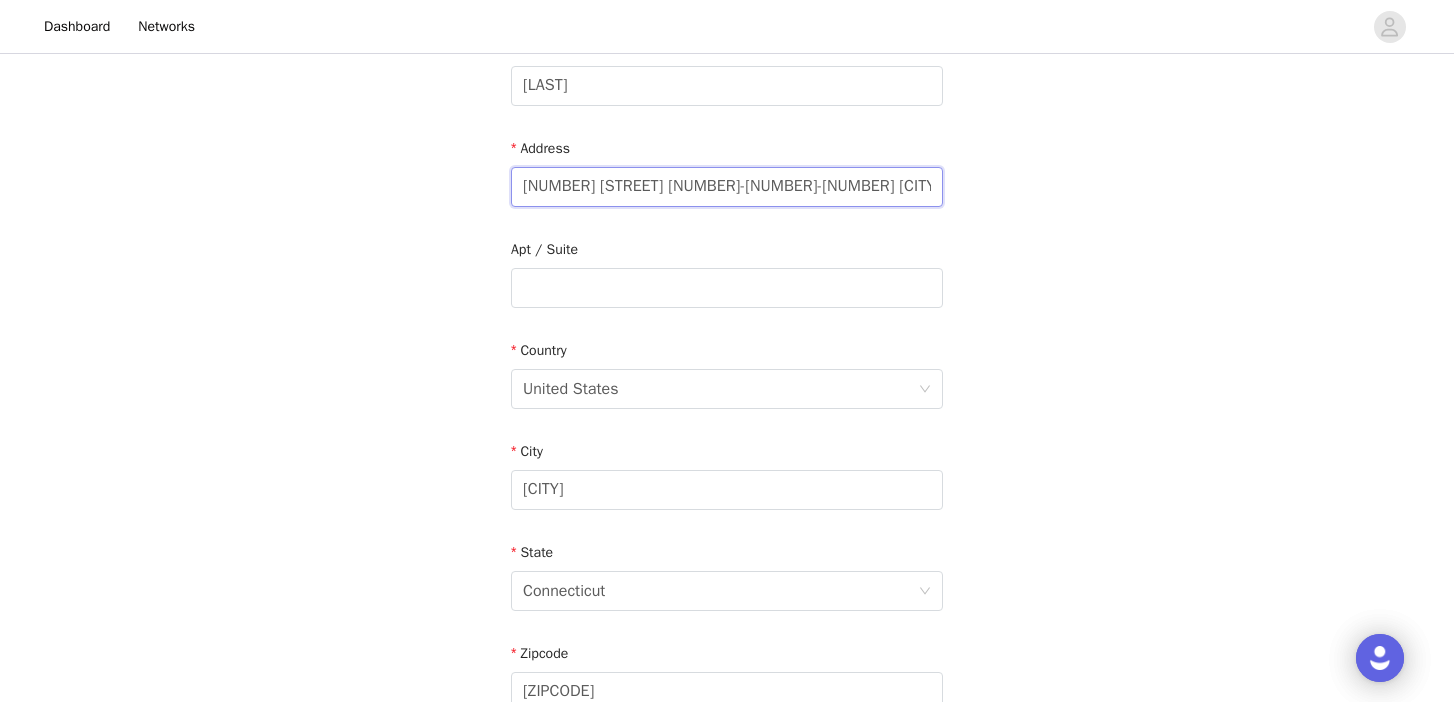 scroll, scrollTop: 0, scrollLeft: 158, axis: horizontal 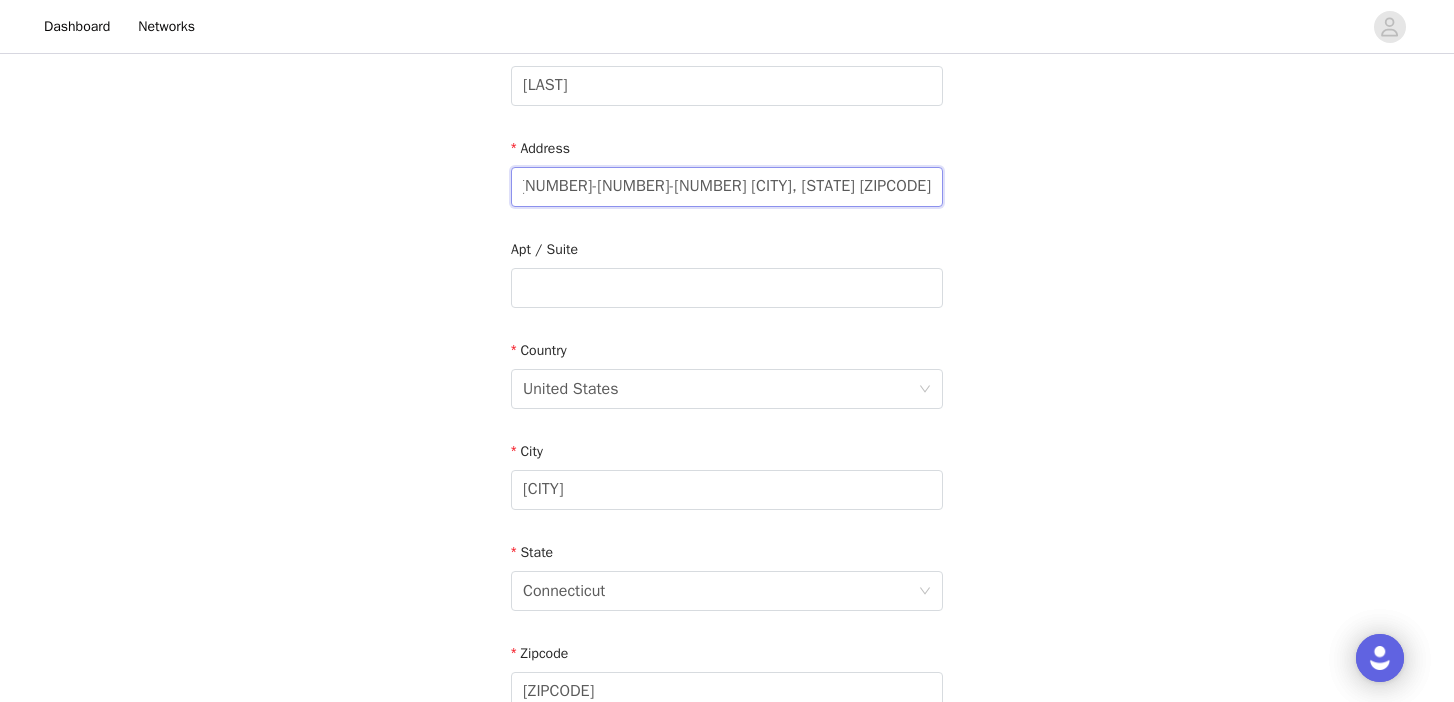 drag, startPoint x: 525, startPoint y: 185, endPoint x: 721, endPoint y: 189, distance: 196.04082 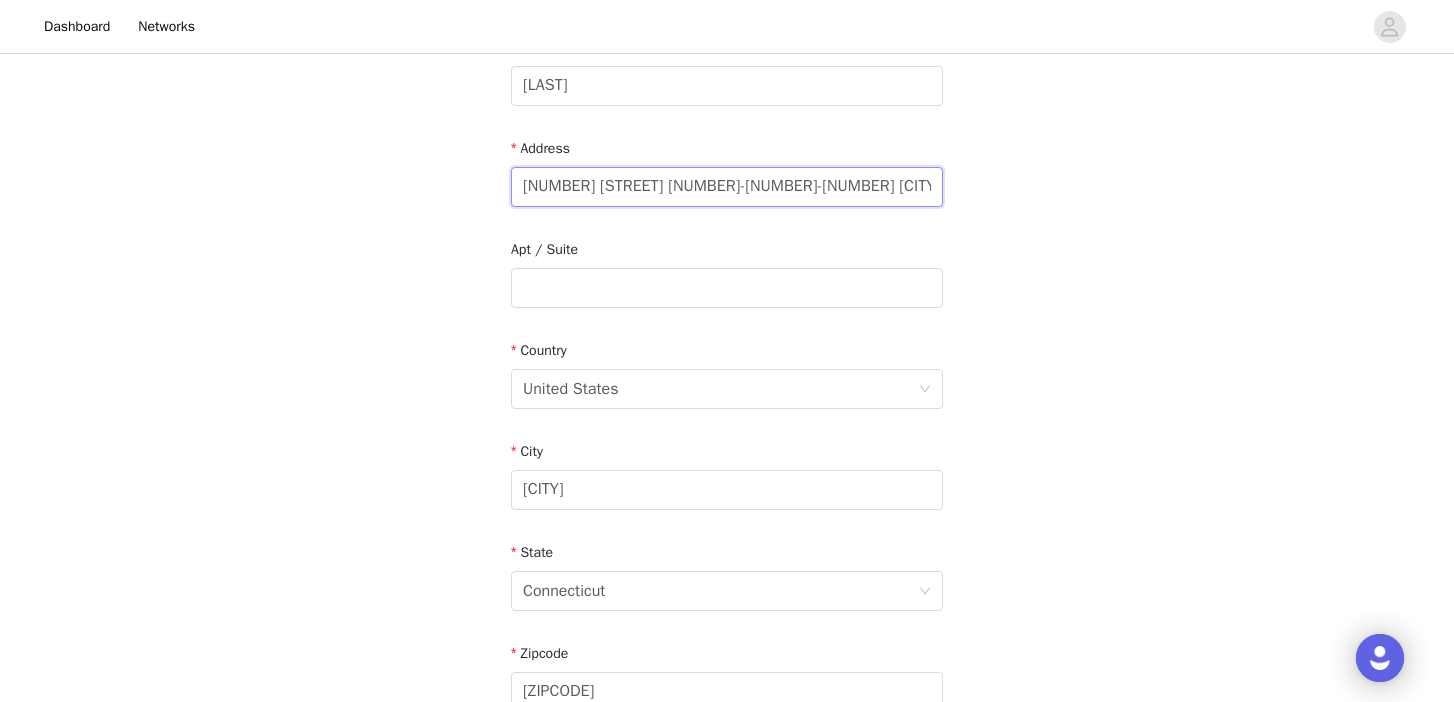 click on "965 BROAD MEADOW DRIVE 2BM-965-F SENECA, SOUTH CAROLINA 29678" at bounding box center (727, 187) 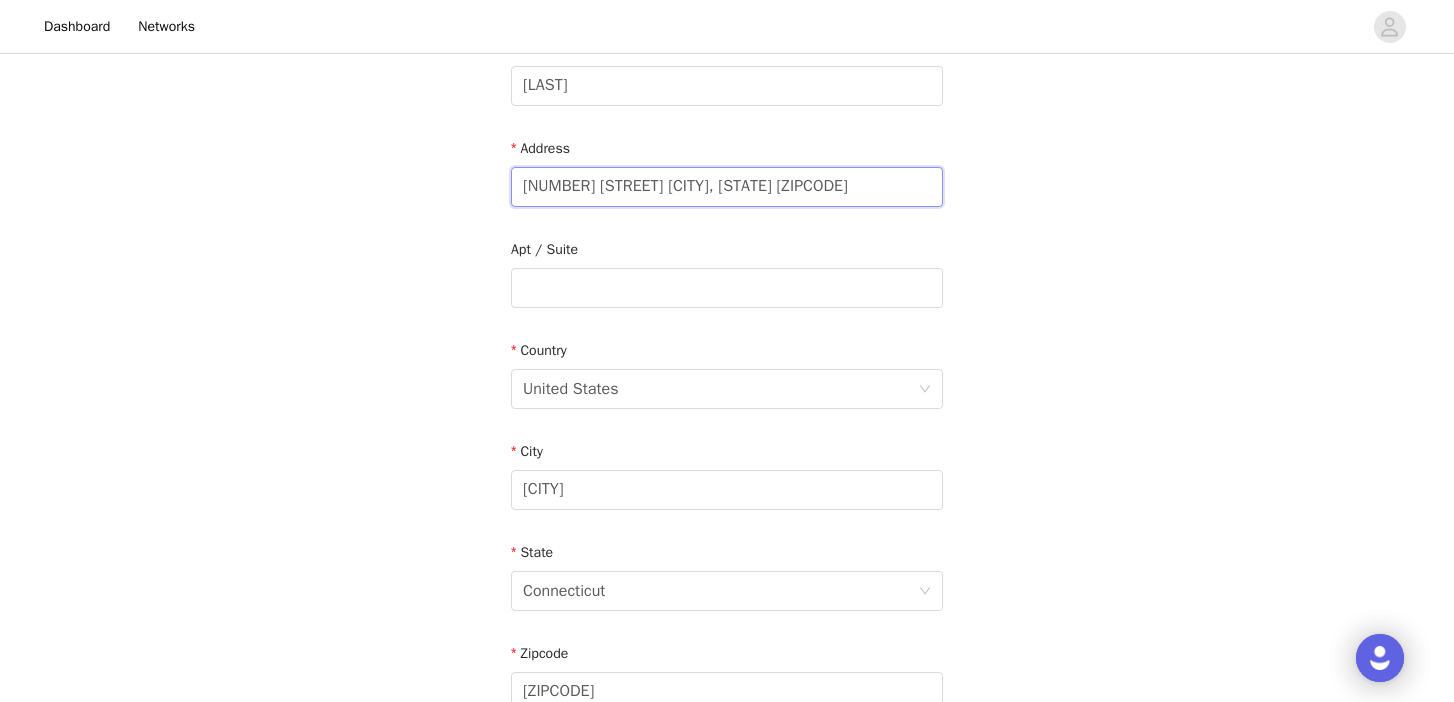 drag, startPoint x: 740, startPoint y: 188, endPoint x: 799, endPoint y: 186, distance: 59.03389 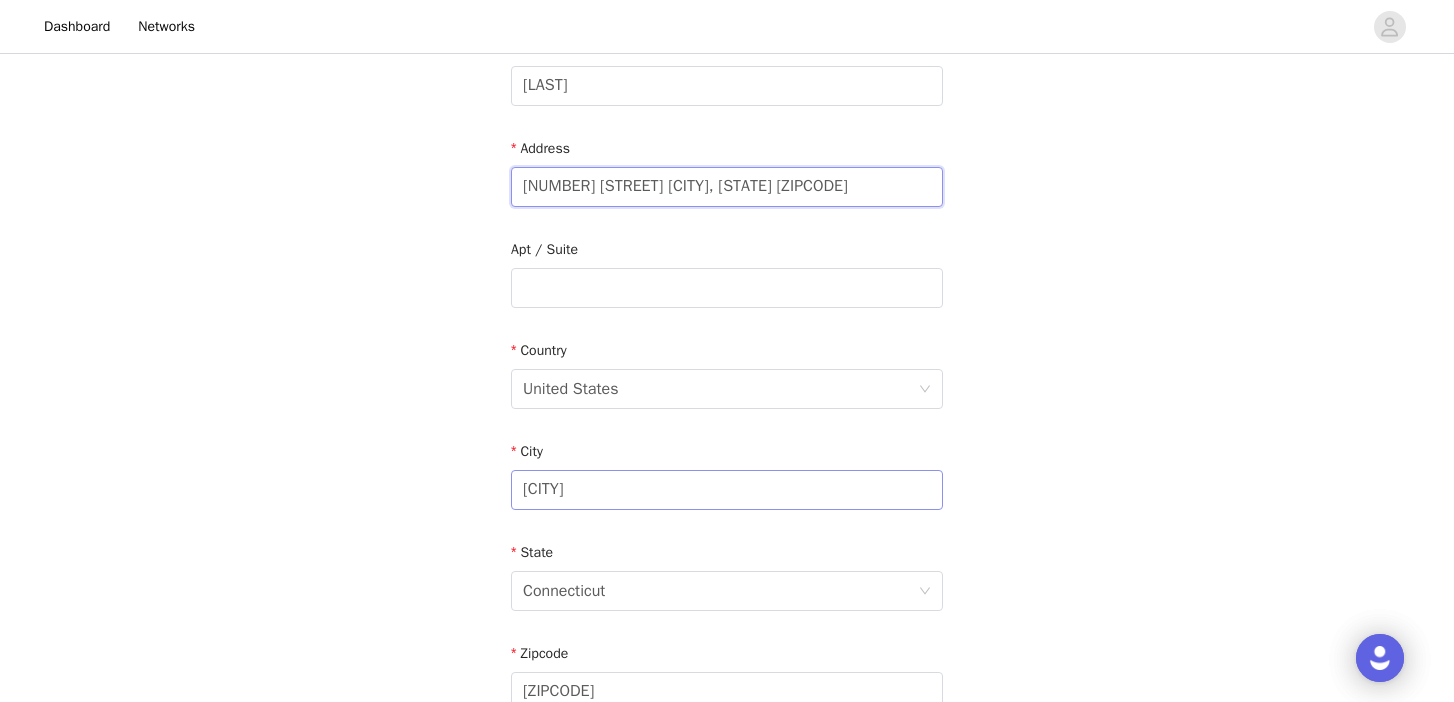 type on "965 BROAD MEADOW DRIVE SENECA, SOUTH CAROLINA 29678" 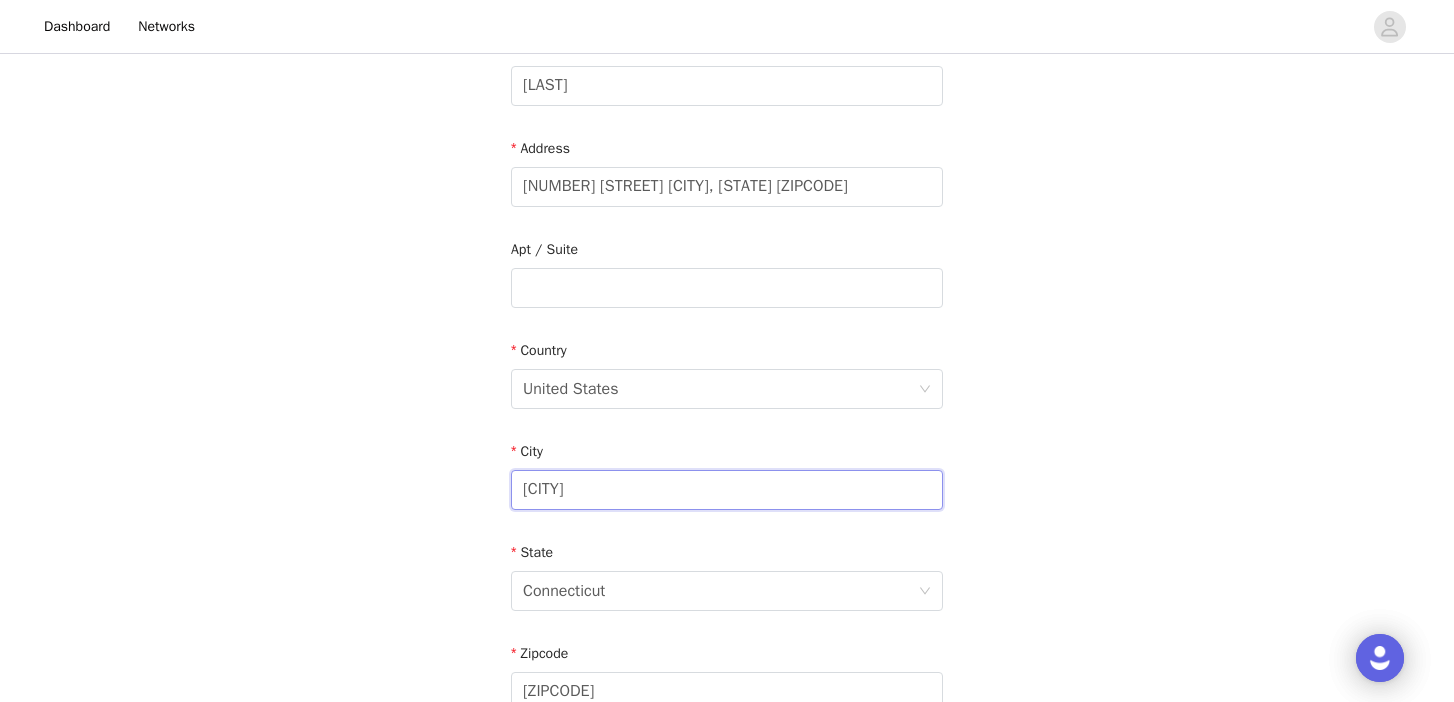 drag, startPoint x: 620, startPoint y: 480, endPoint x: 513, endPoint y: 479, distance: 107.00467 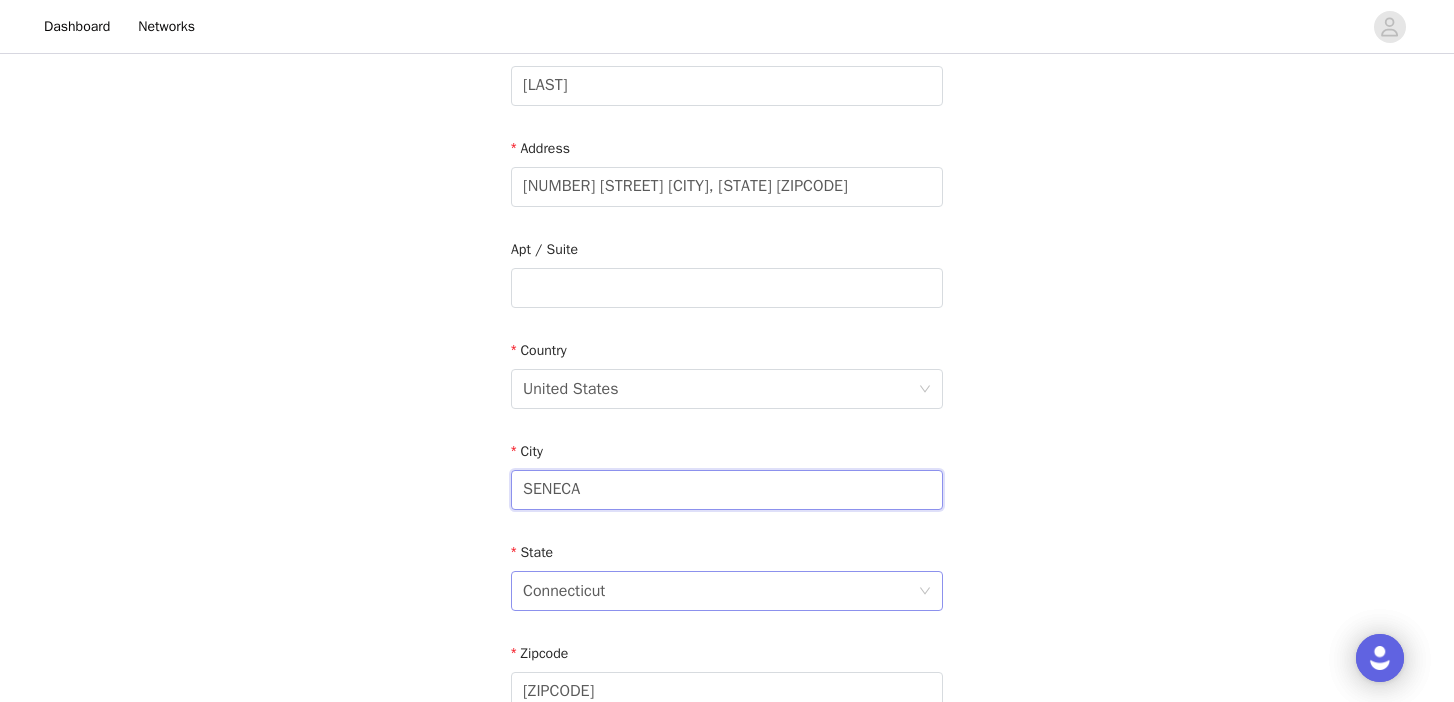 type on "SENECA" 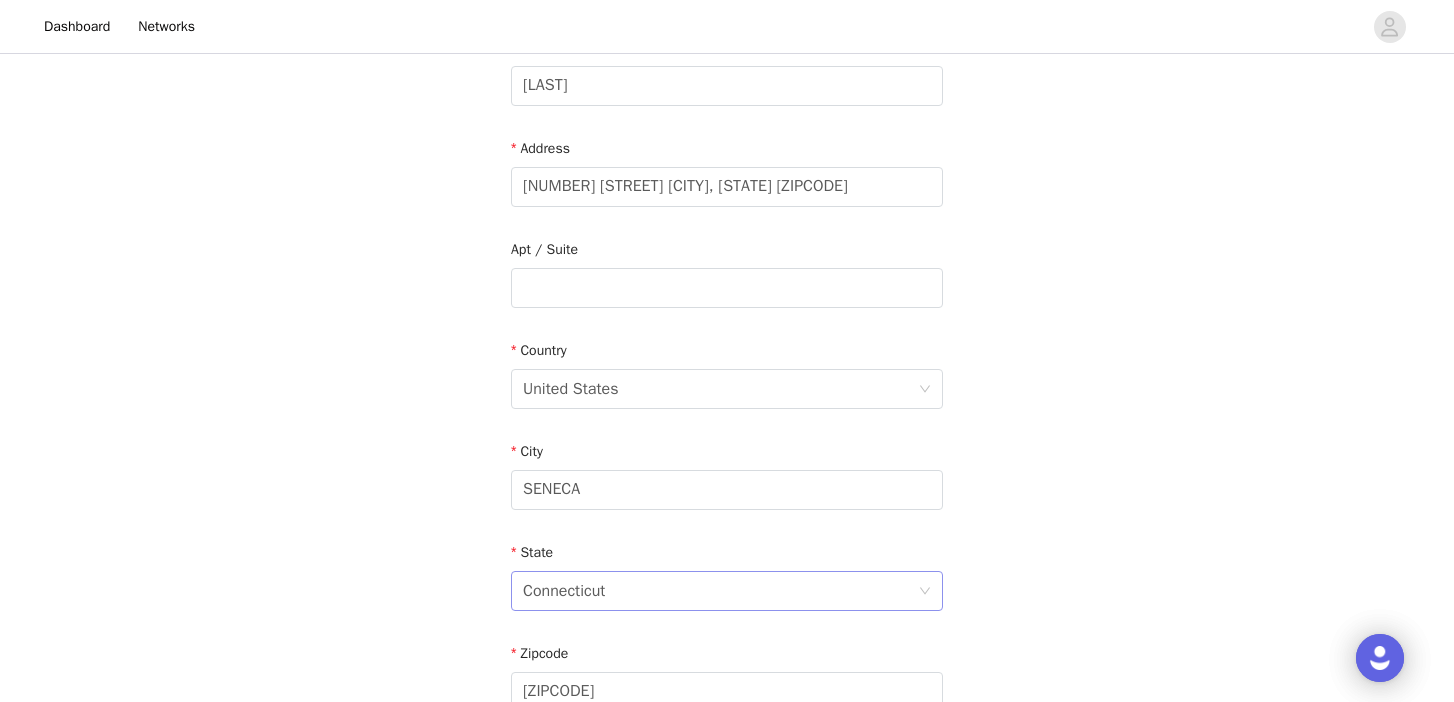 click on "Connecticut" at bounding box center (564, 591) 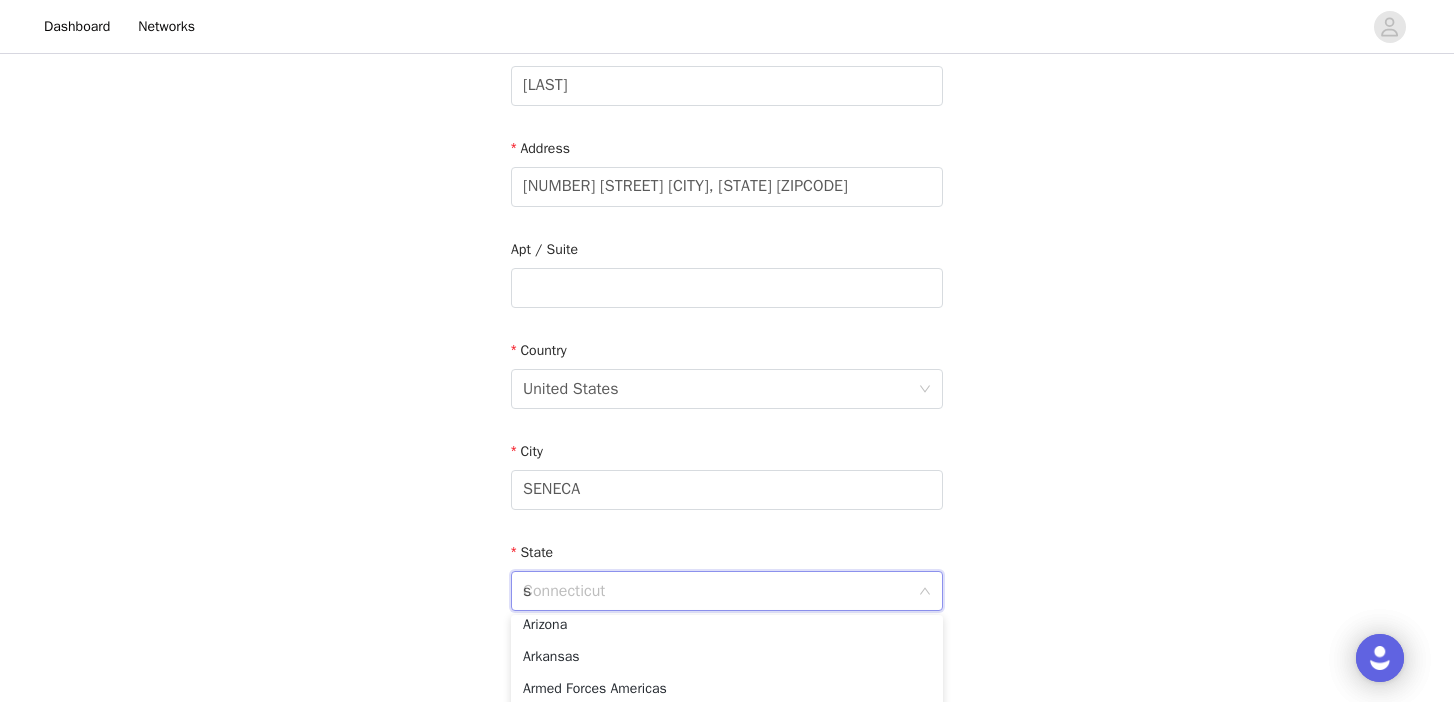 scroll, scrollTop: 4, scrollLeft: 0, axis: vertical 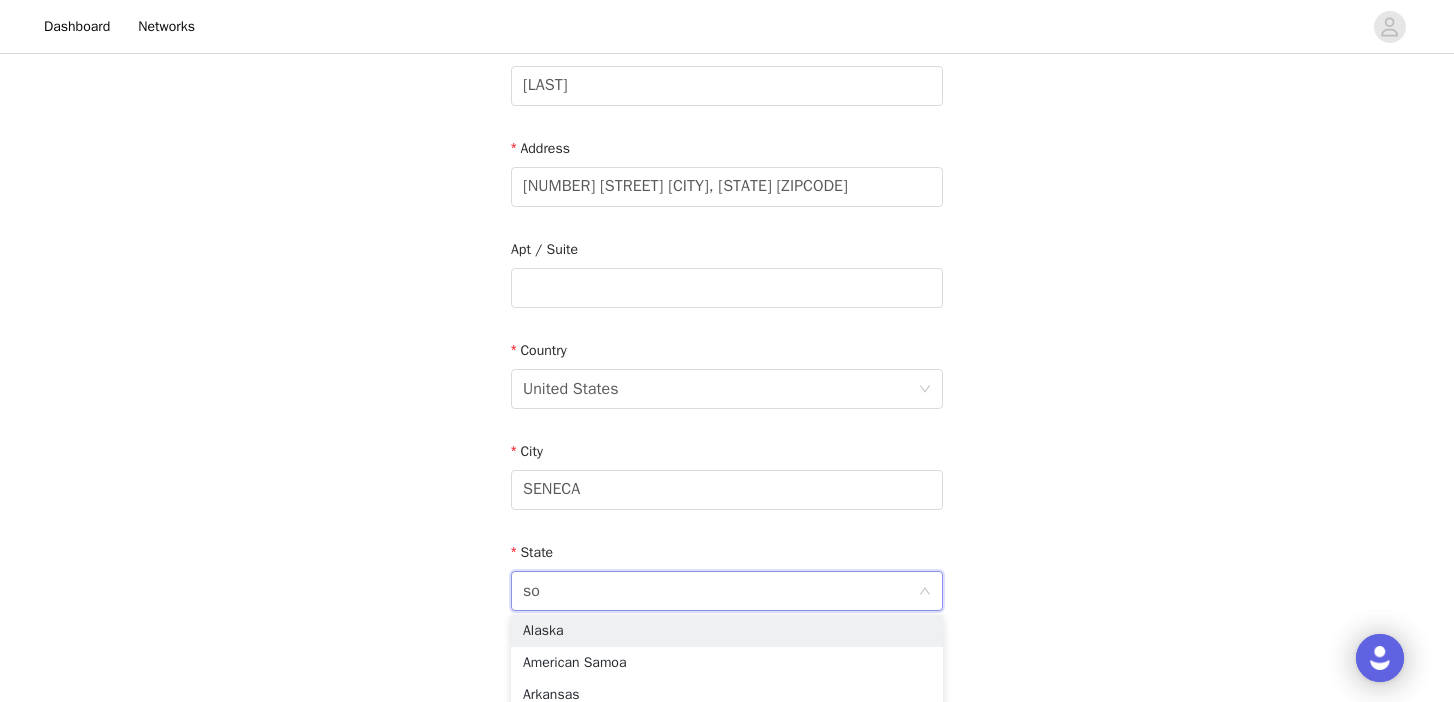 type on "sou" 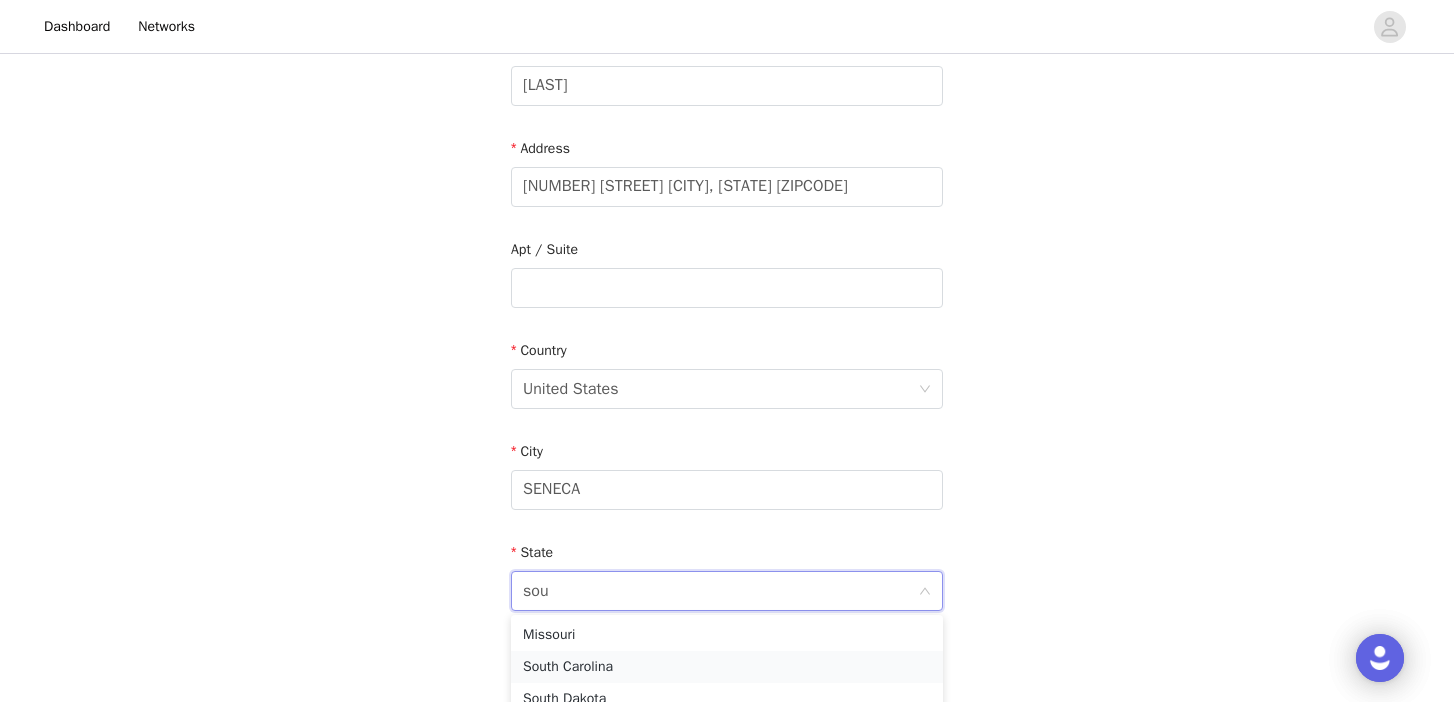 click on "South Carolina" at bounding box center [727, 667] 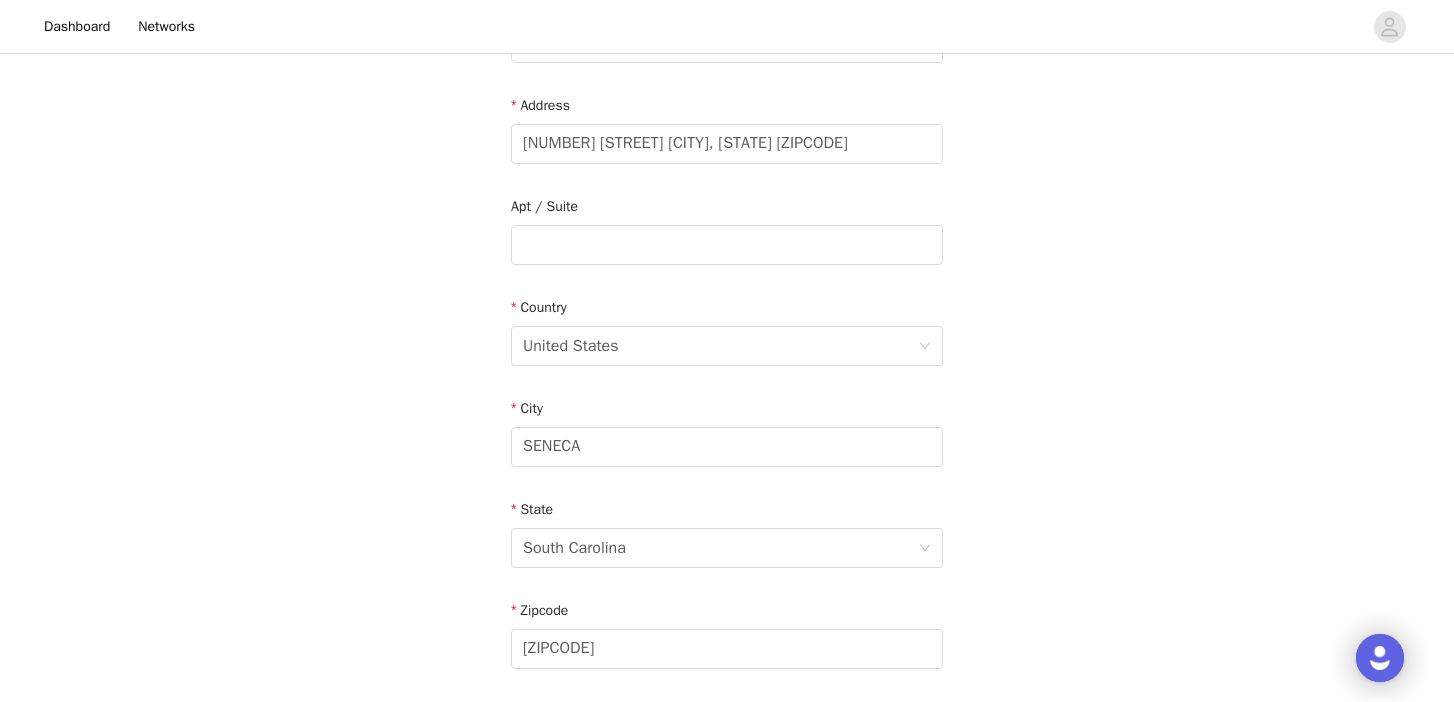 scroll, scrollTop: 403, scrollLeft: 0, axis: vertical 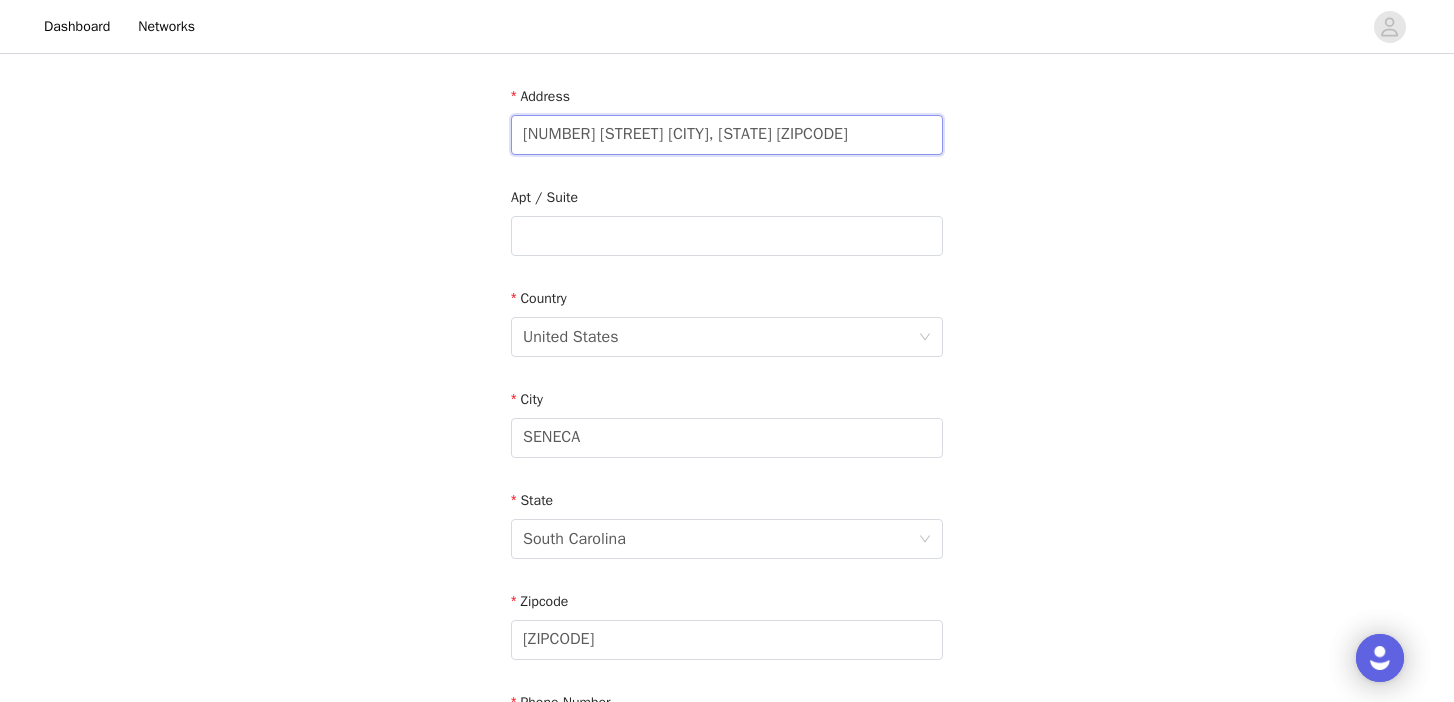 drag, startPoint x: 736, startPoint y: 135, endPoint x: 996, endPoint y: 139, distance: 260.03076 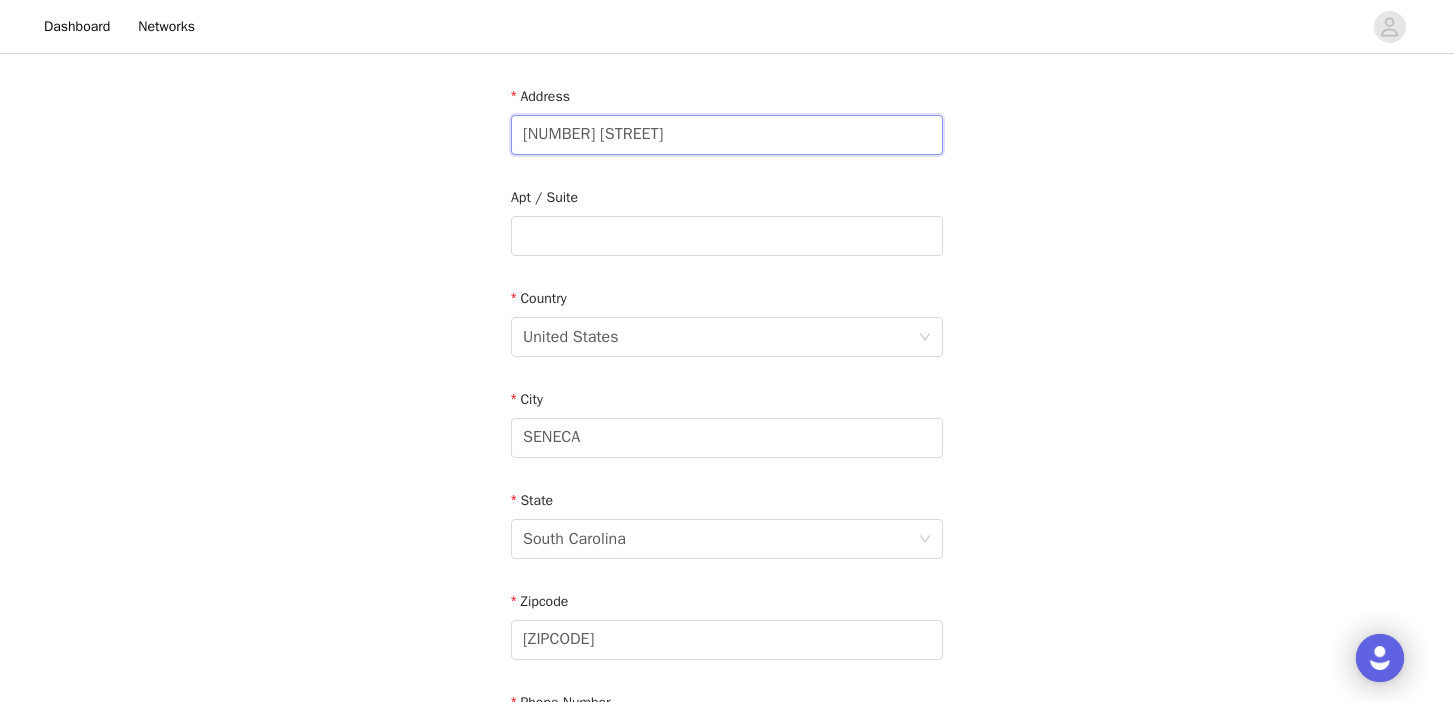 scroll, scrollTop: 0, scrollLeft: 0, axis: both 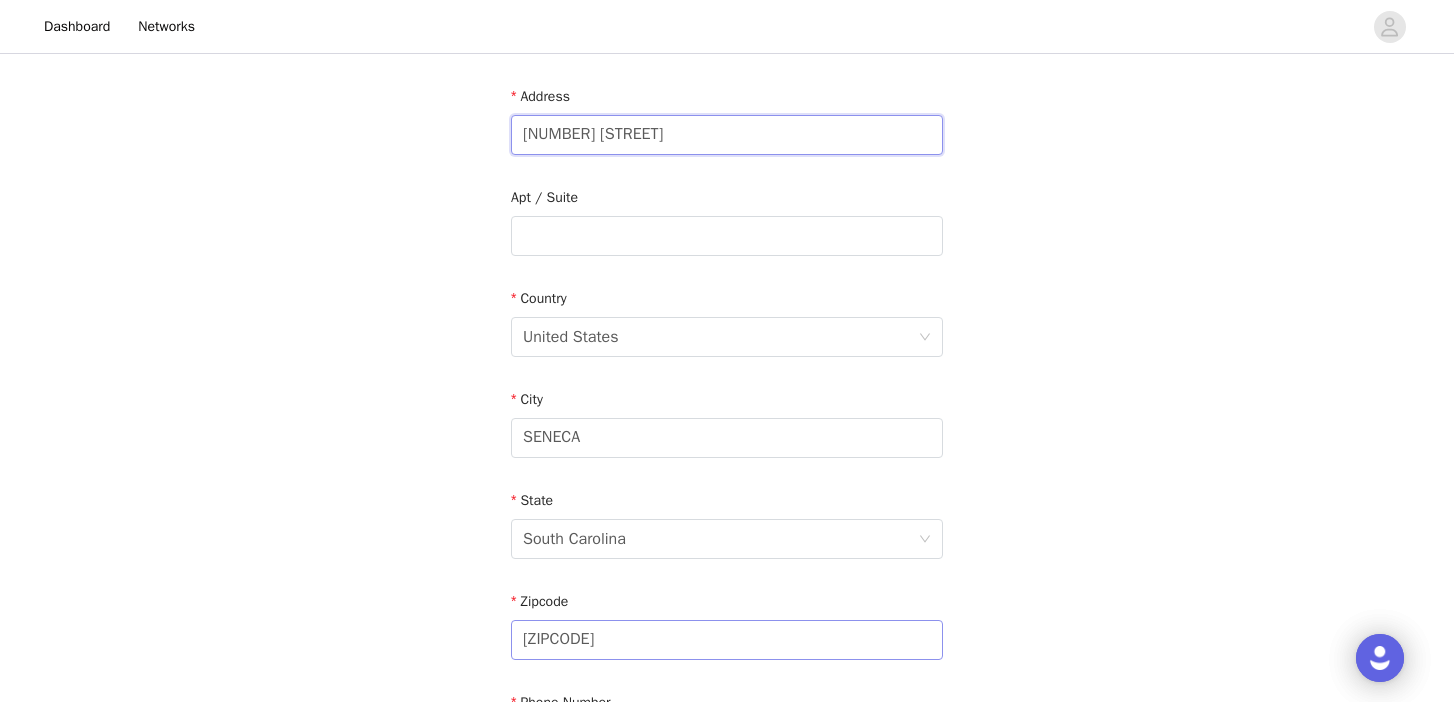 type on "965 BROAD MEADOW DRIVE" 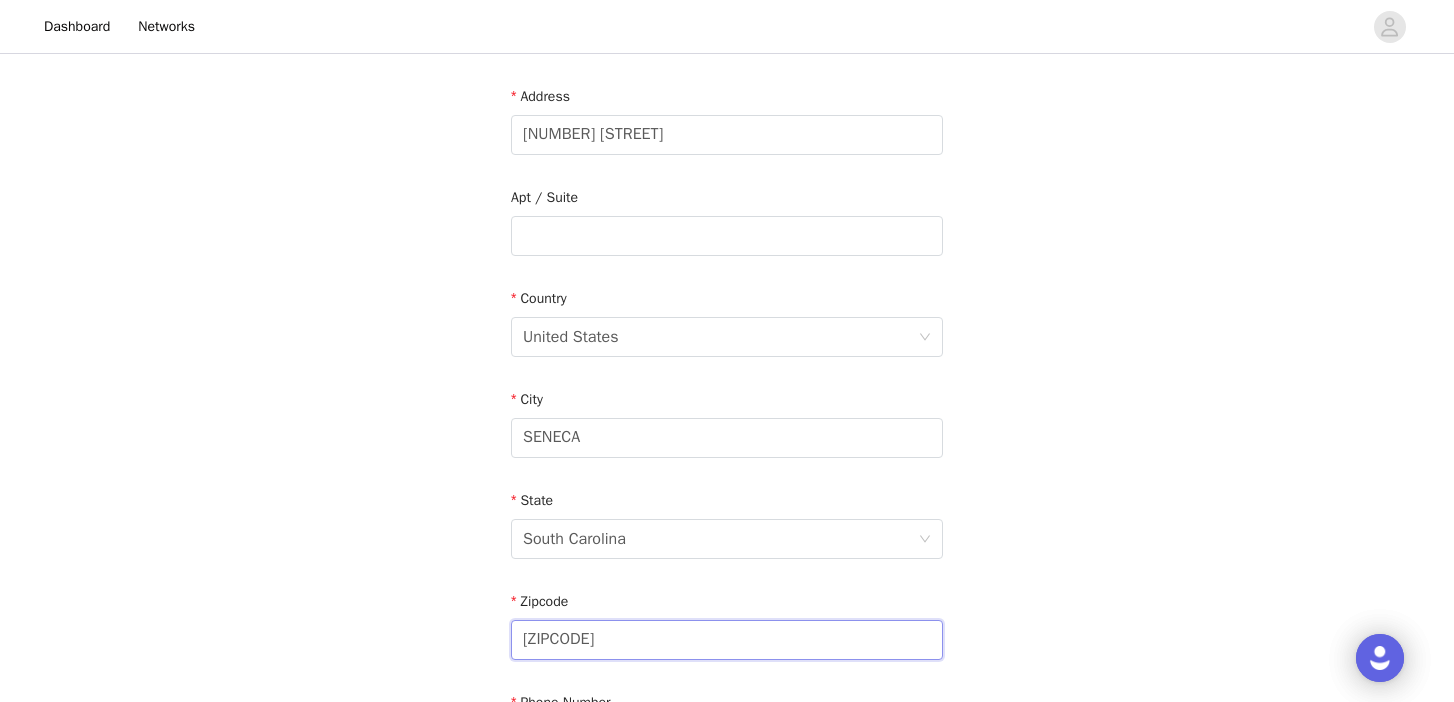 click on "06248-1139" at bounding box center (727, 640) 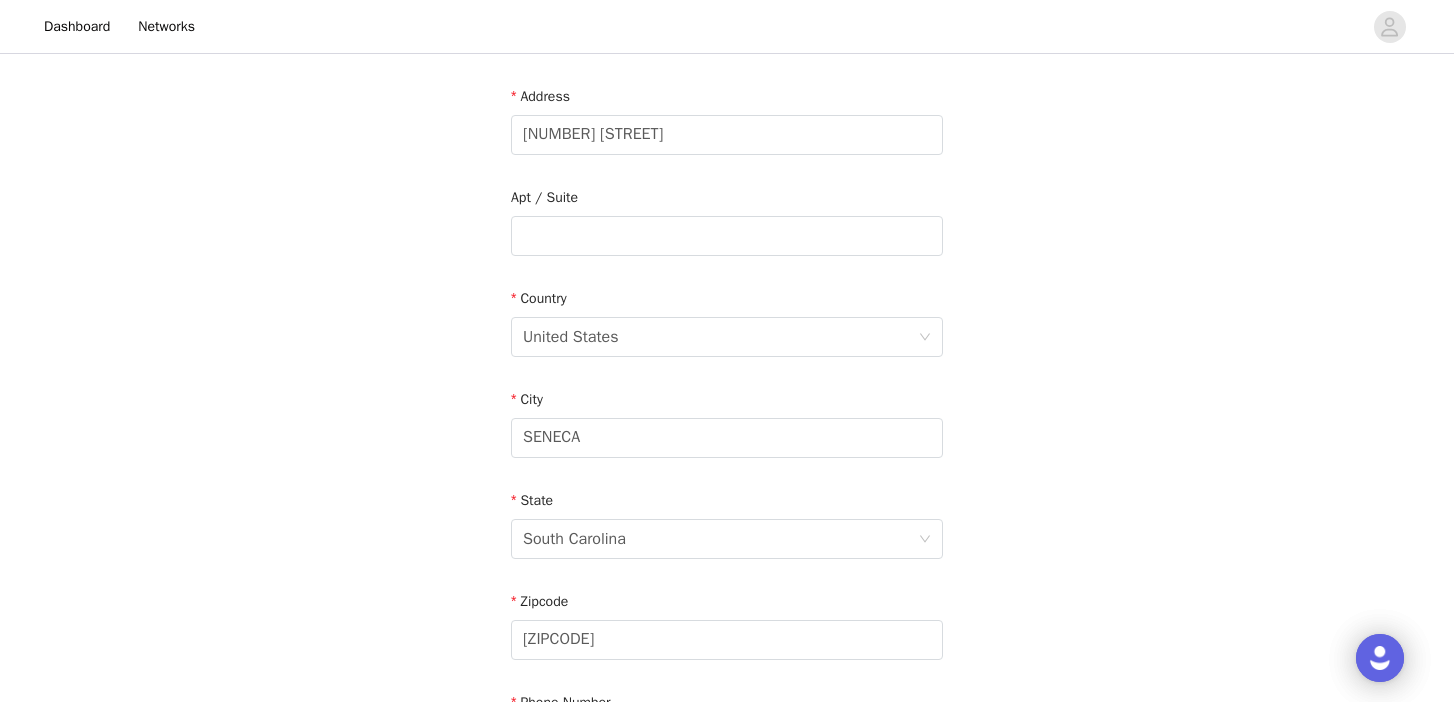 click on "STEP 4 OF 4
Shipping Information
Email shearosed@gmail.com   First Name Shealyn   Last Name Dempsey   Address 965 BROAD MEADOW DRIVE   Apt / Suite   Country
United States
City SENECA   State
South Carolina
Zipcode 29678   Phone Number 3232829000" at bounding box center (727, 236) 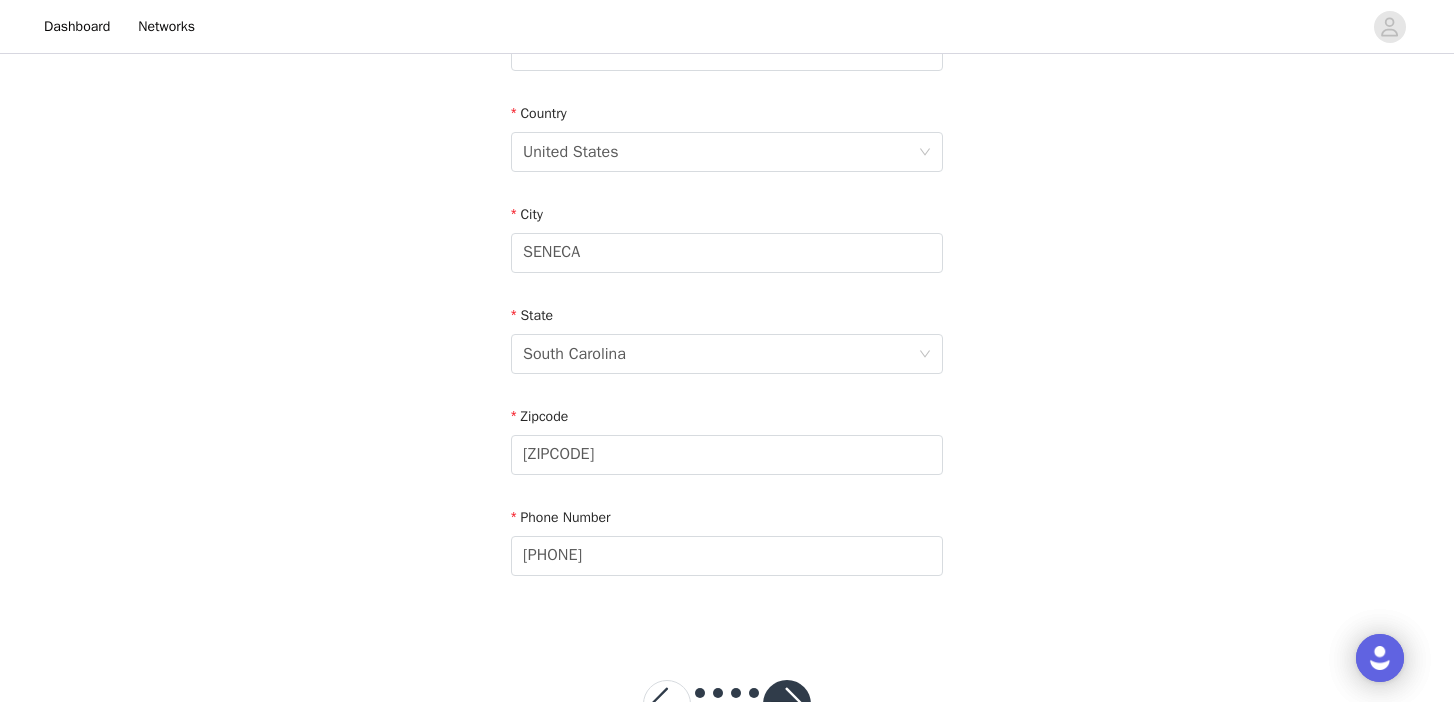 scroll, scrollTop: 595, scrollLeft: 0, axis: vertical 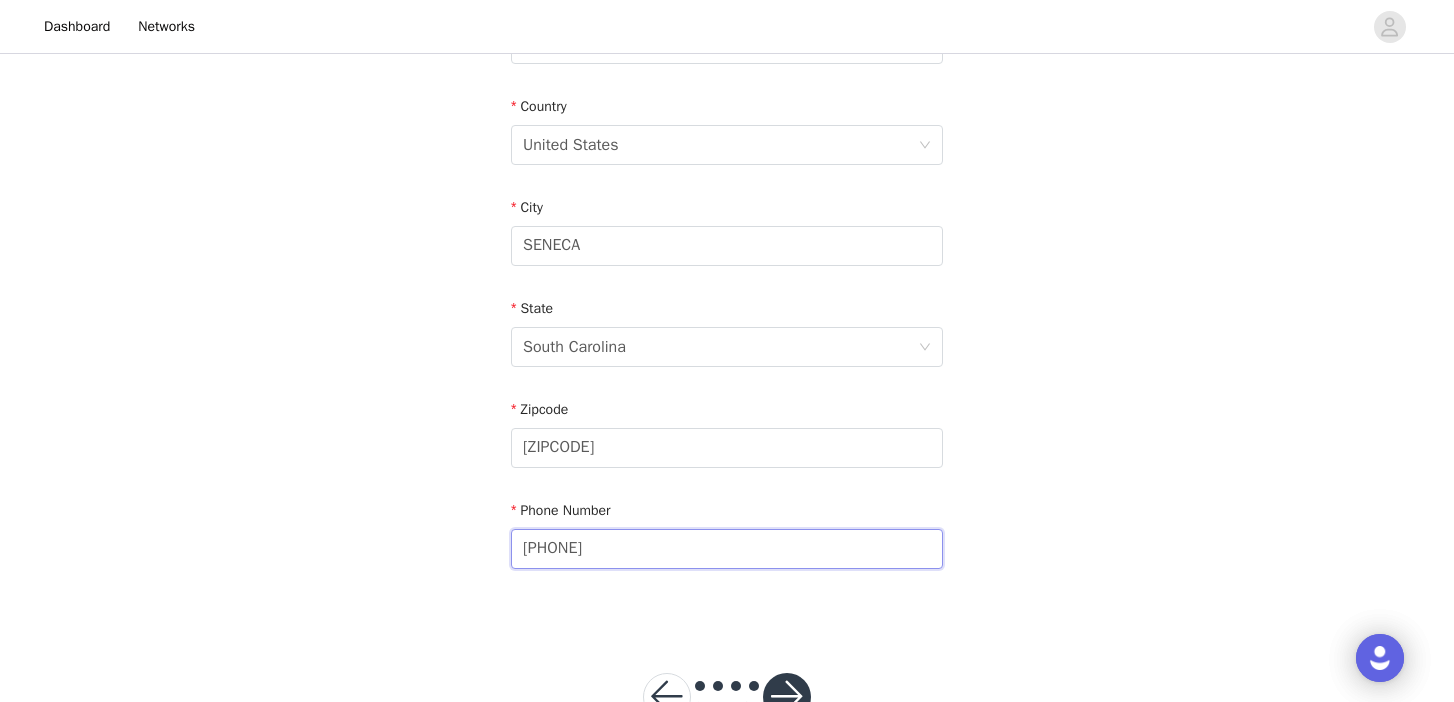 drag, startPoint x: 638, startPoint y: 541, endPoint x: 472, endPoint y: 541, distance: 166 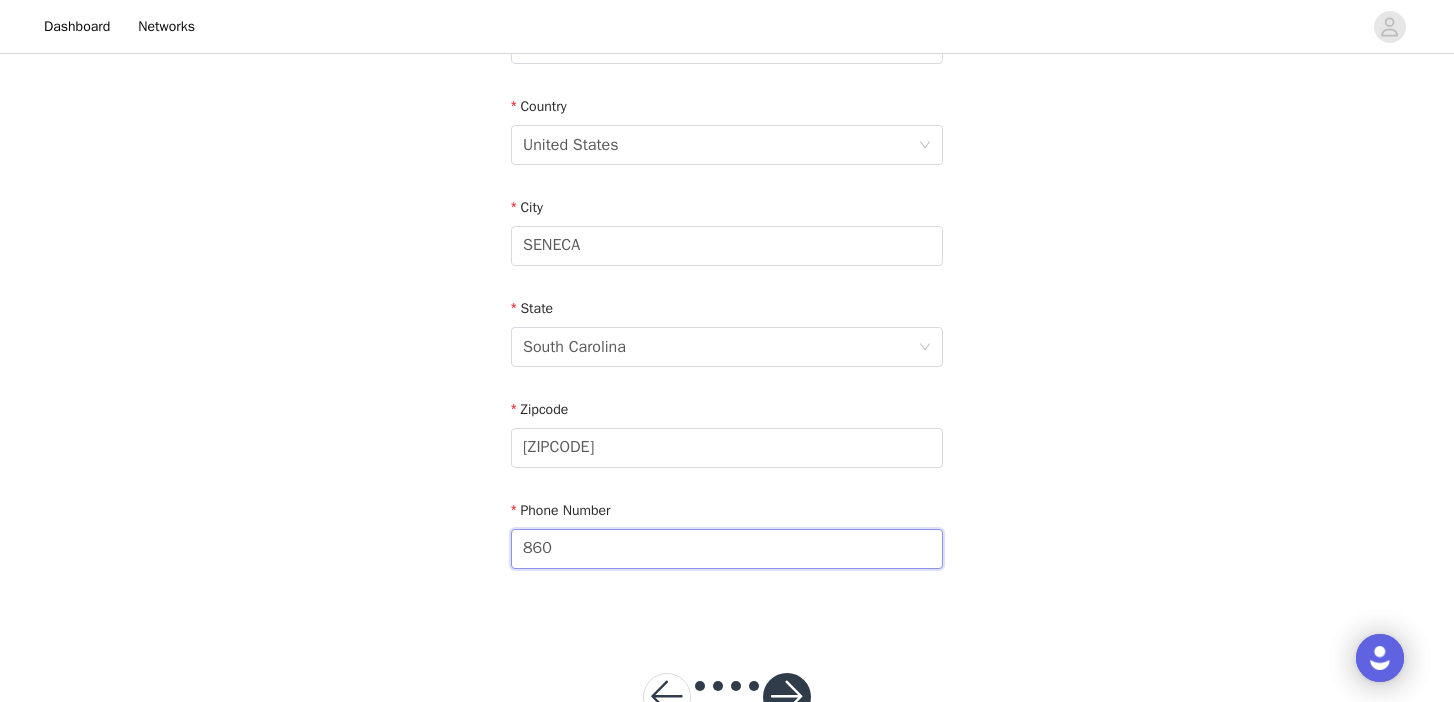 type on "8609187062" 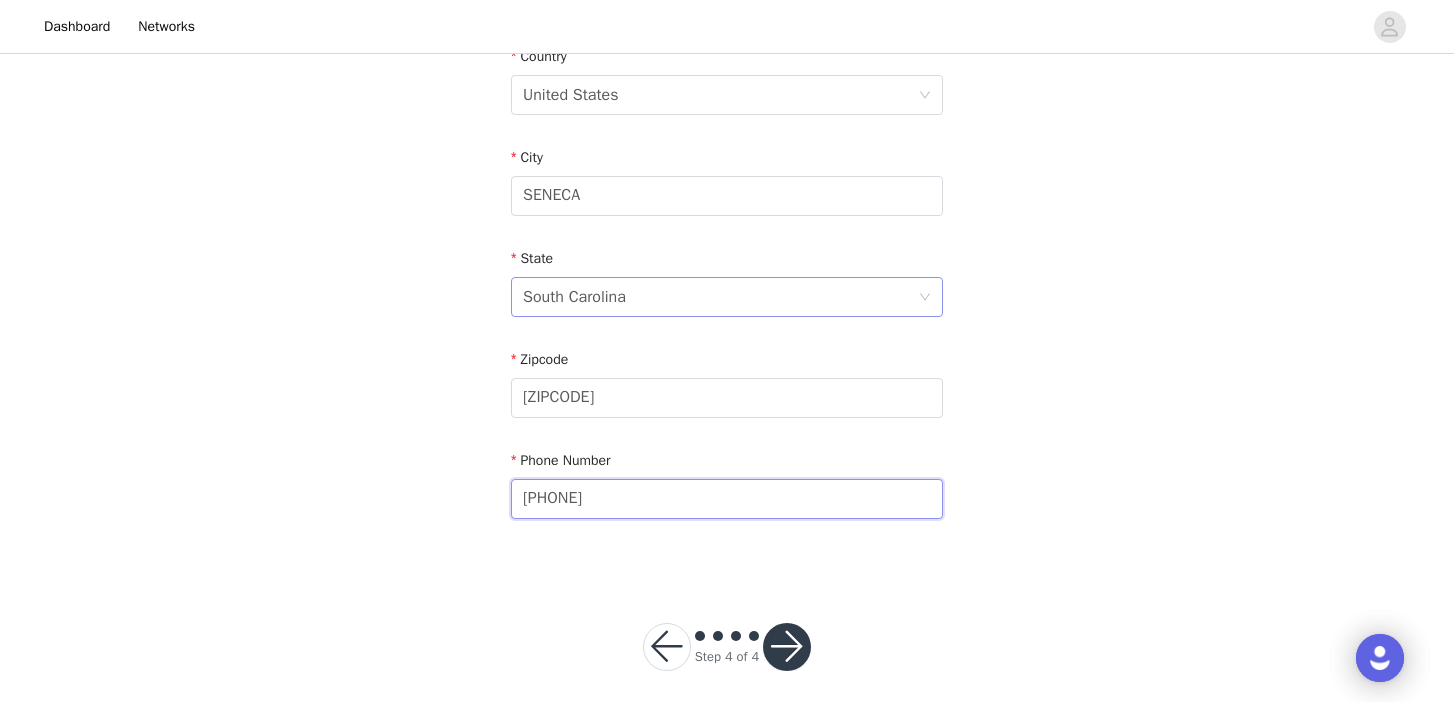 scroll, scrollTop: 661, scrollLeft: 0, axis: vertical 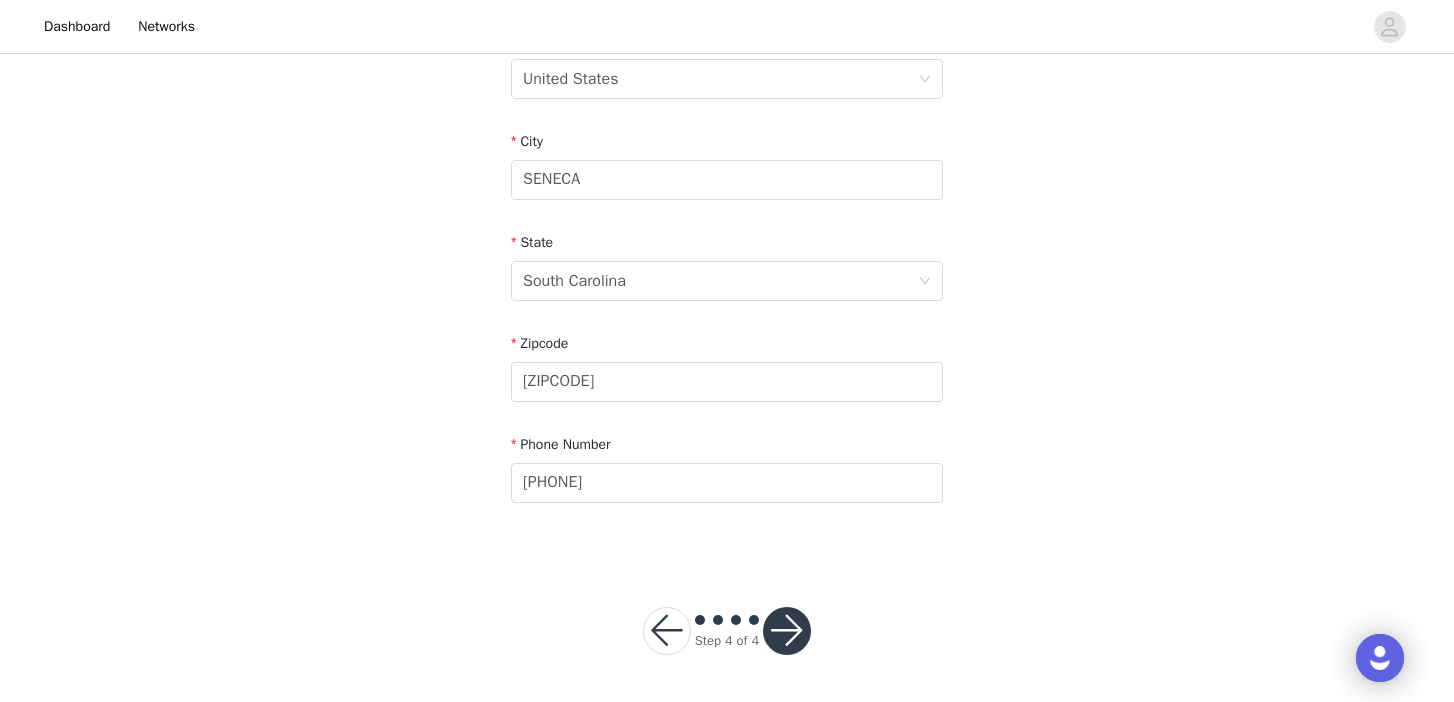 click at bounding box center [787, 631] 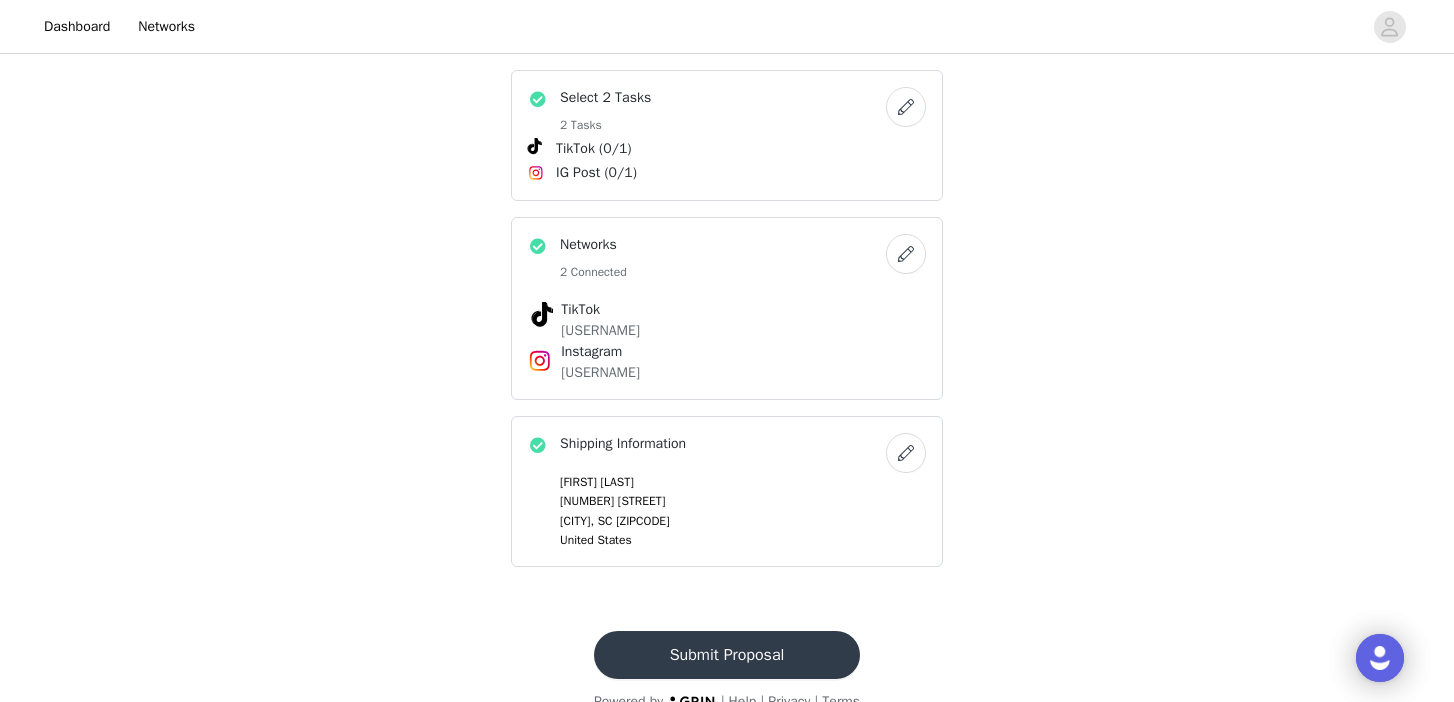 scroll, scrollTop: 989, scrollLeft: 0, axis: vertical 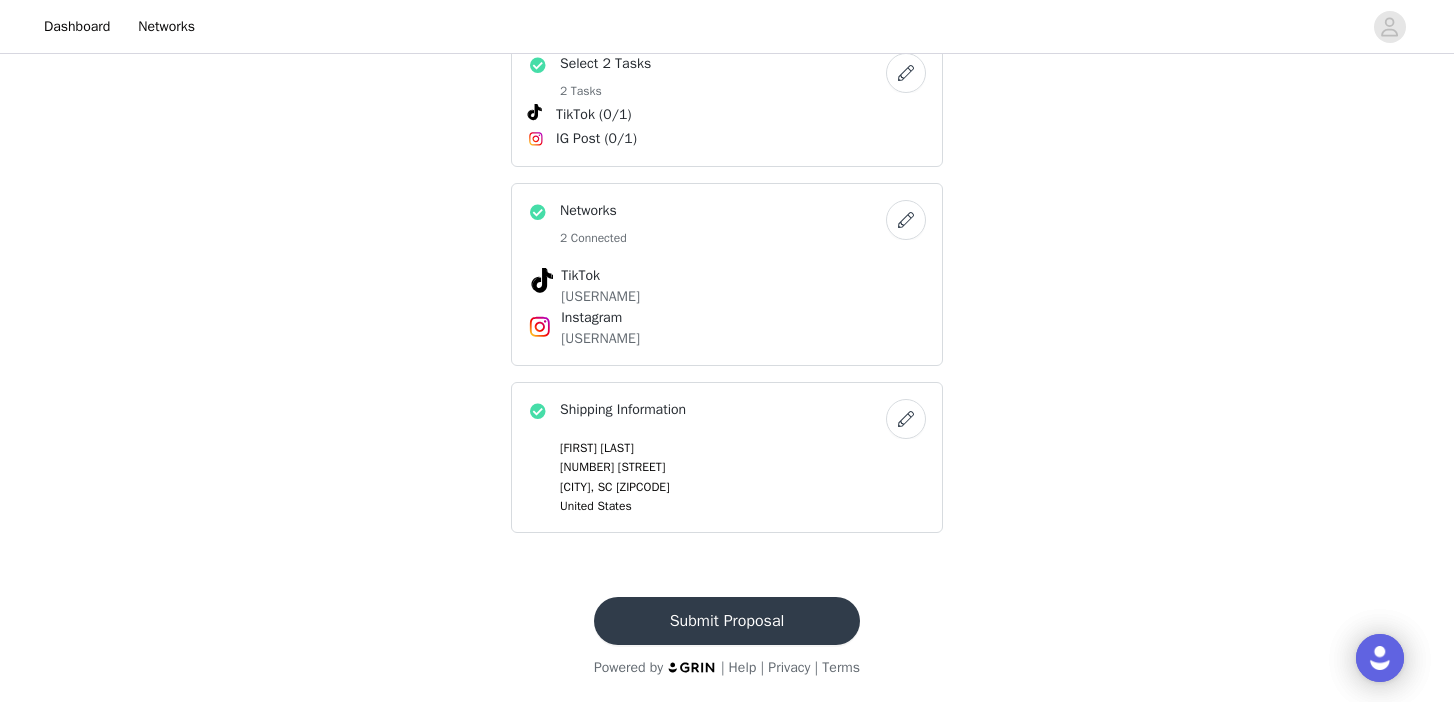 click on "Submit Proposal" at bounding box center (727, 621) 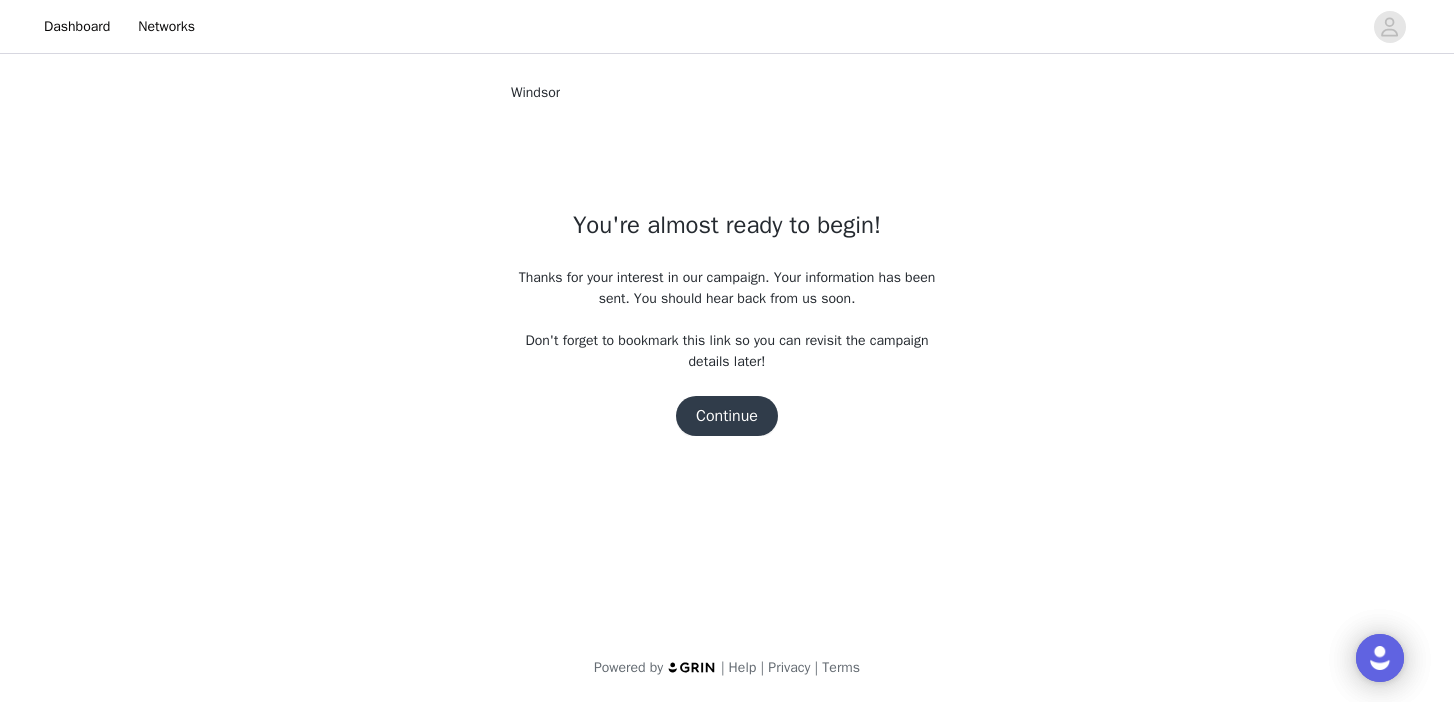 scroll, scrollTop: 0, scrollLeft: 0, axis: both 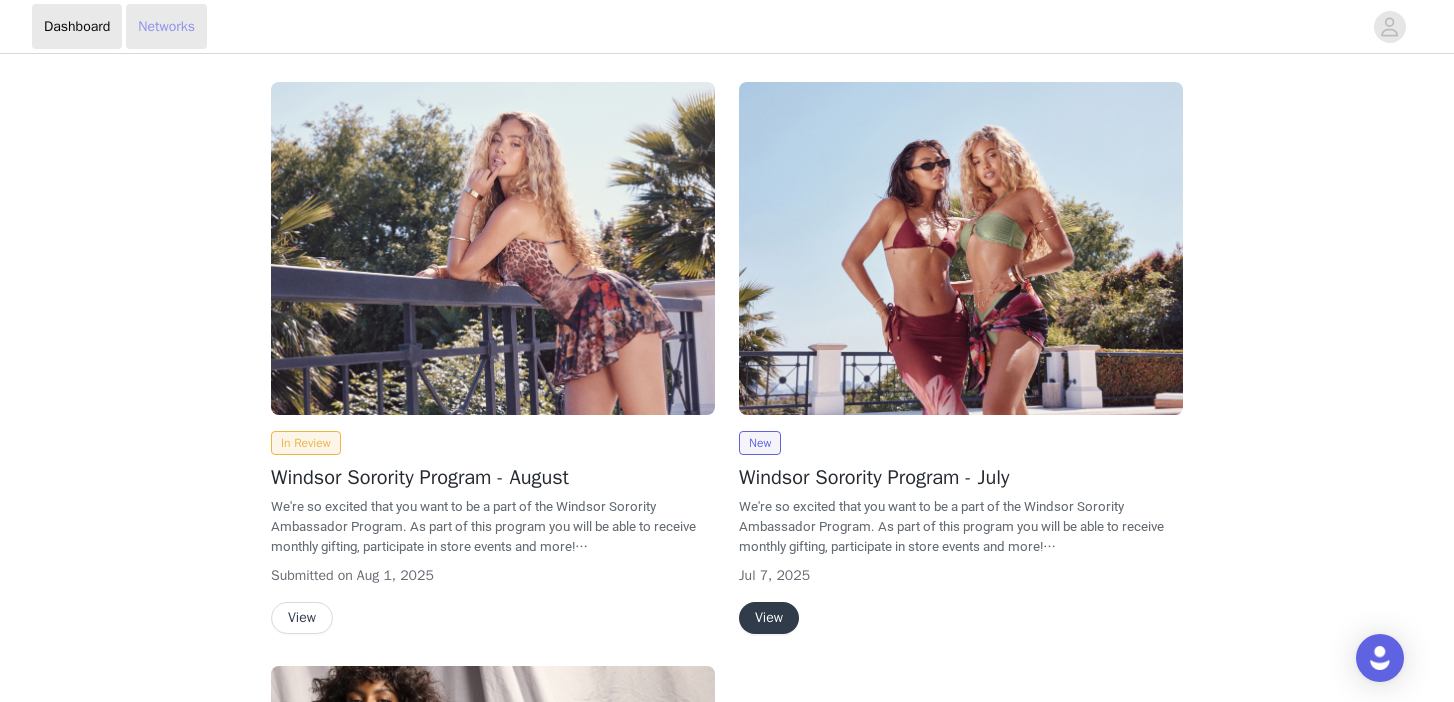 click on "Networks" at bounding box center [166, 26] 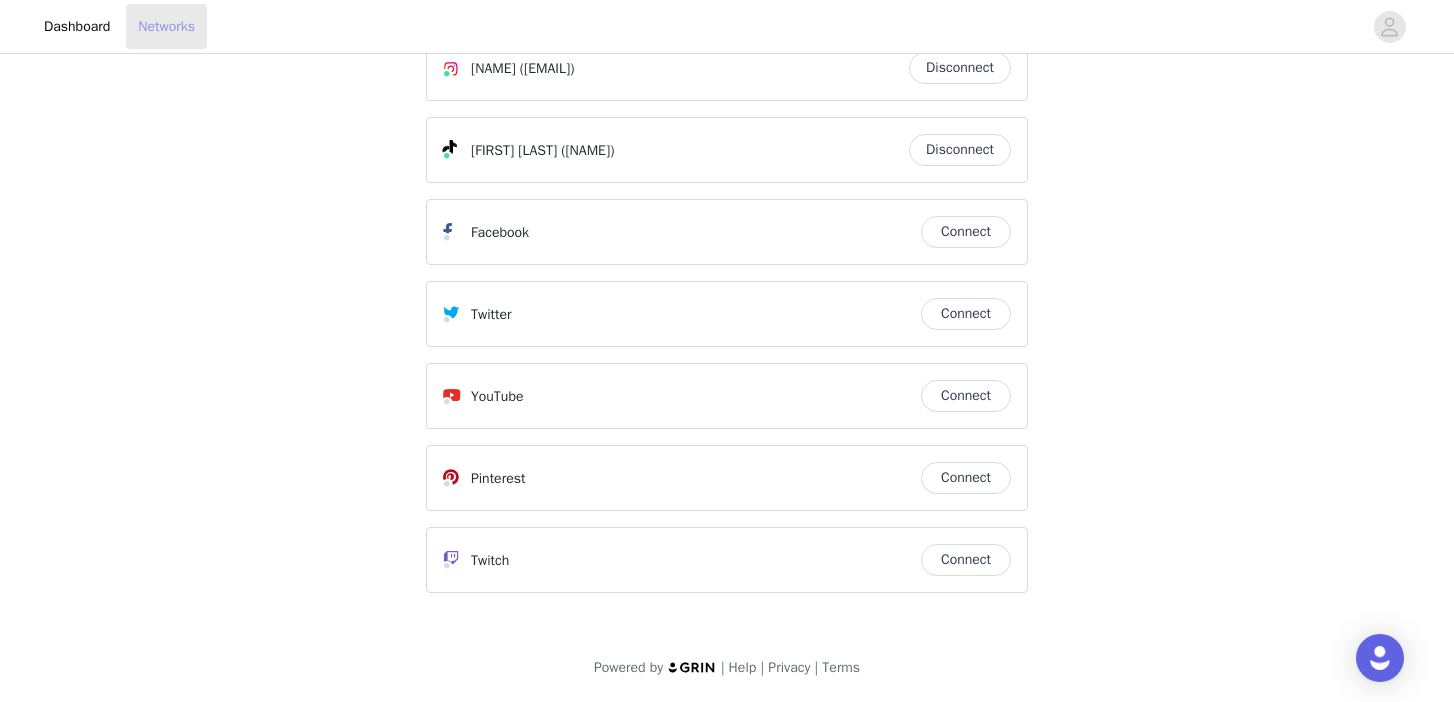scroll, scrollTop: 0, scrollLeft: 0, axis: both 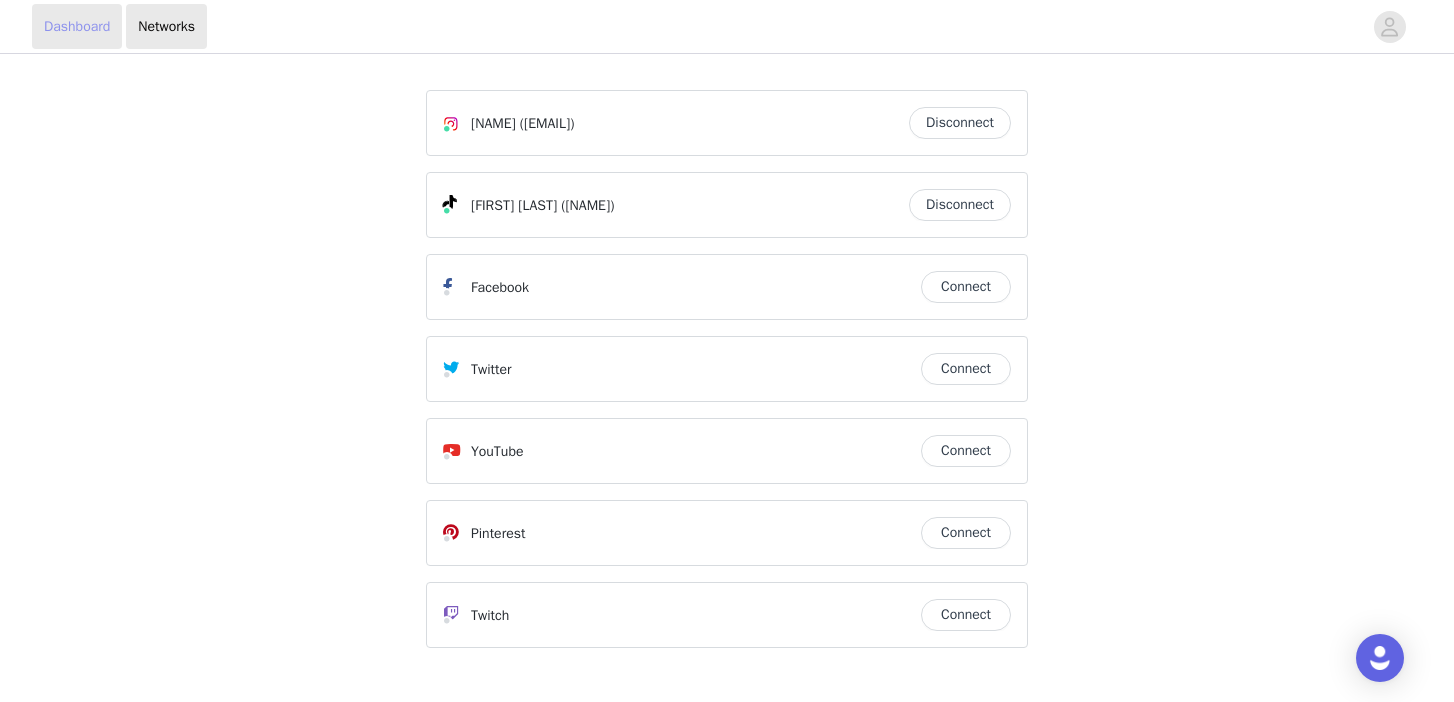 click on "Dashboard" at bounding box center [77, 26] 